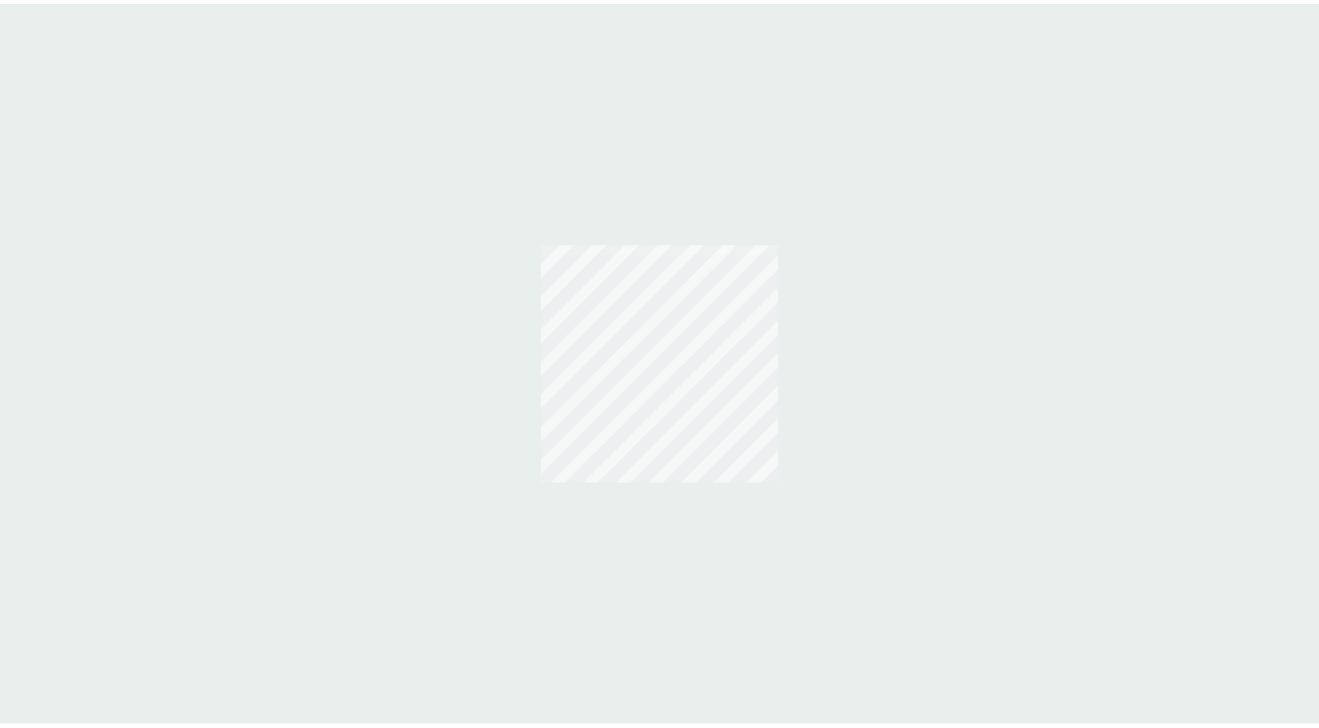scroll, scrollTop: 0, scrollLeft: 0, axis: both 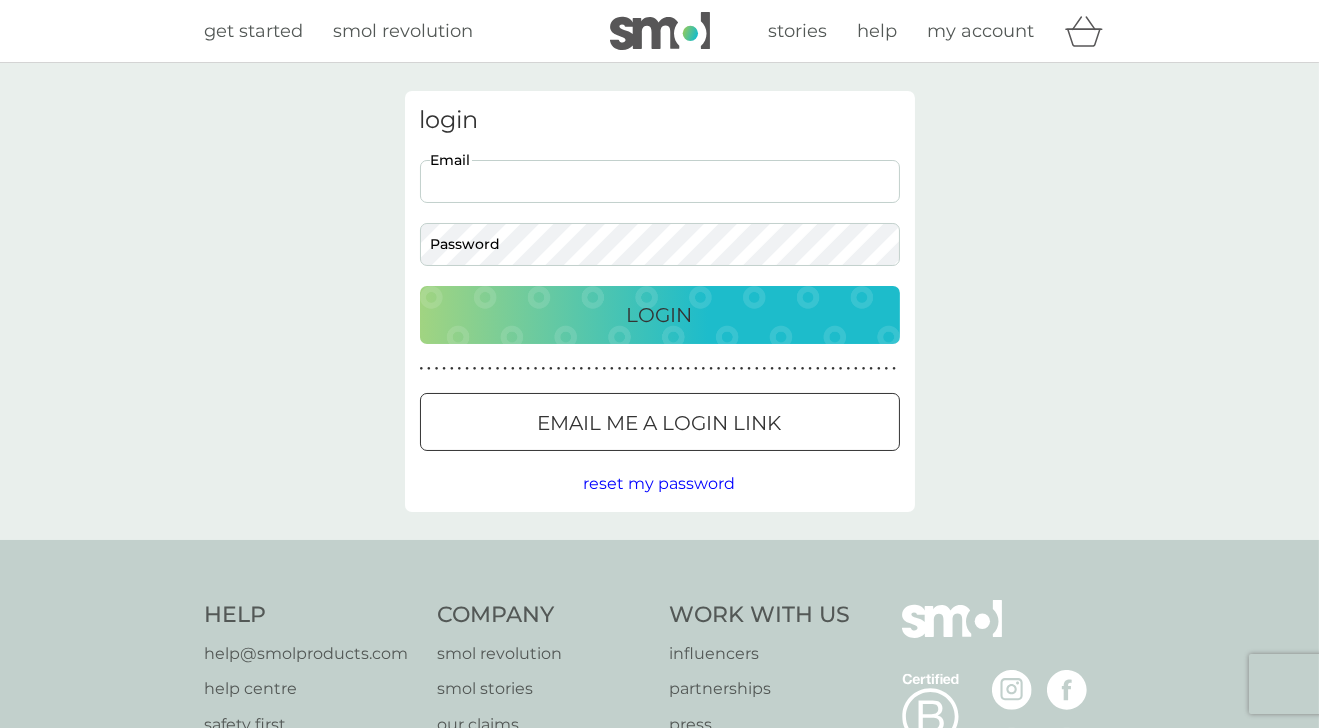 click on "Email" at bounding box center [660, 181] 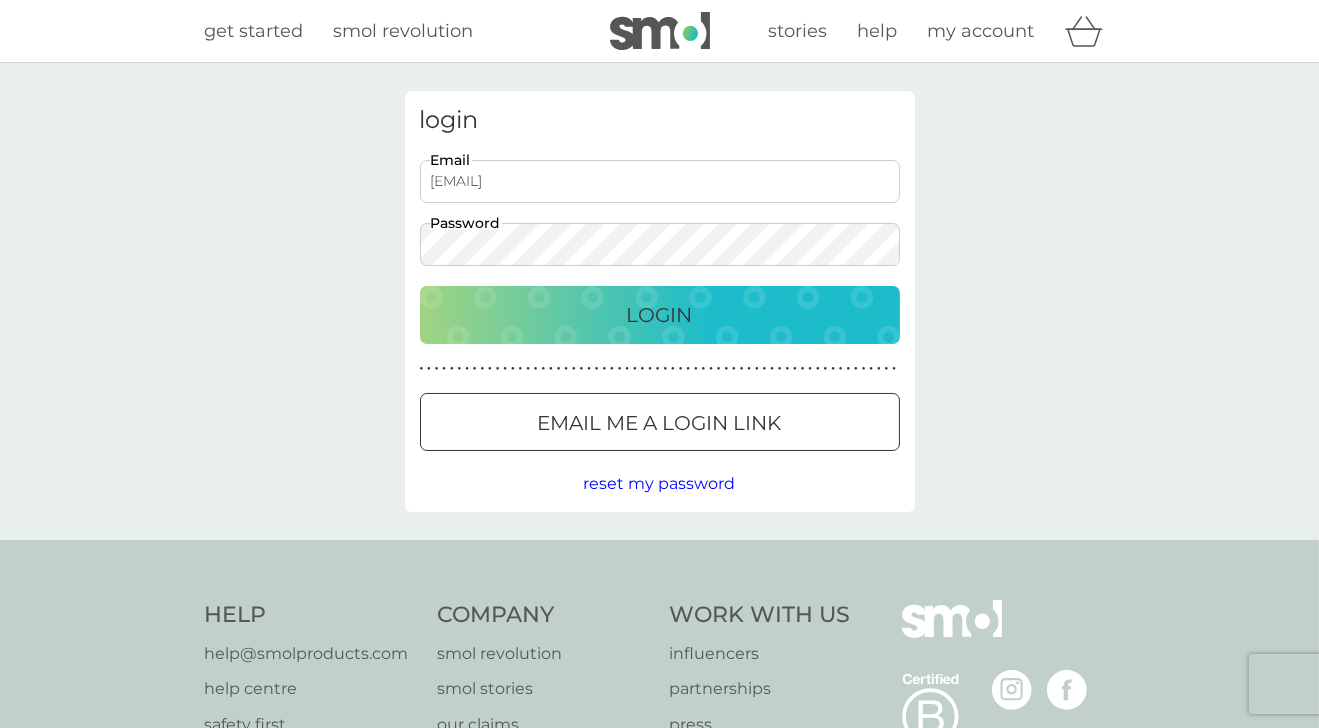 click on "Login" at bounding box center (660, 315) 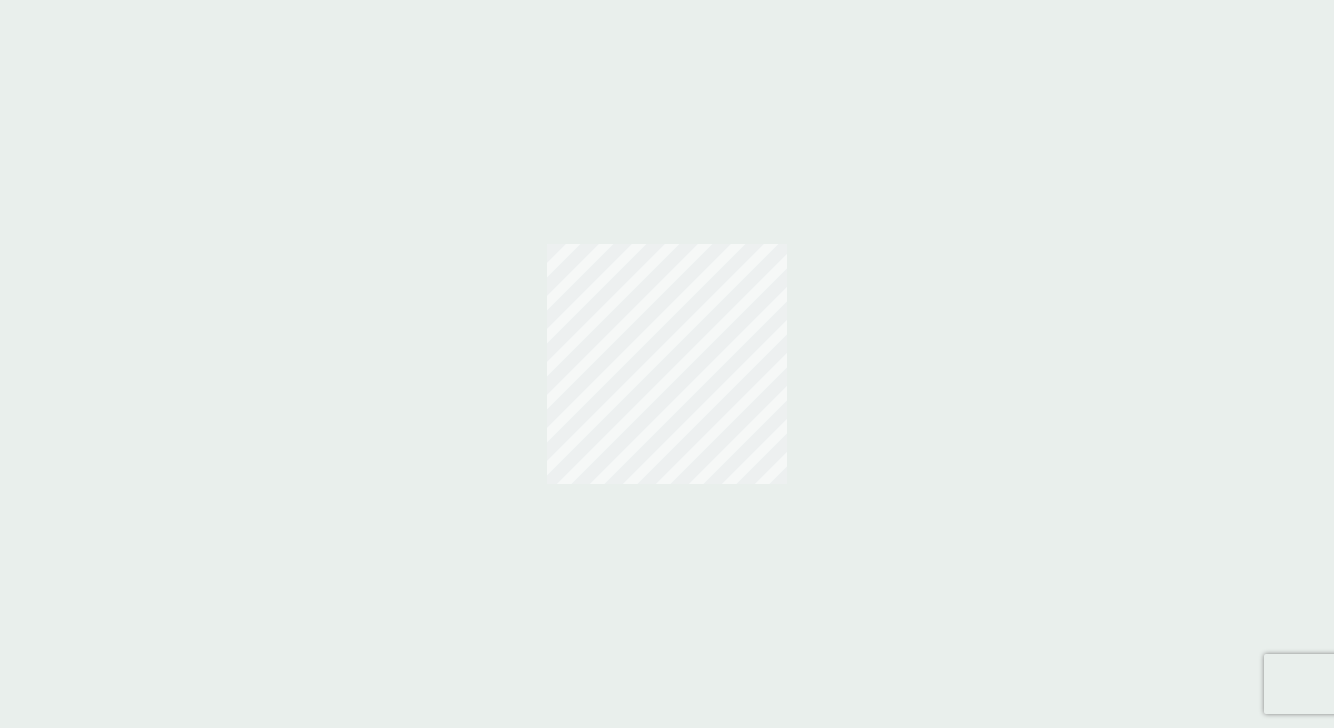 scroll, scrollTop: 0, scrollLeft: 0, axis: both 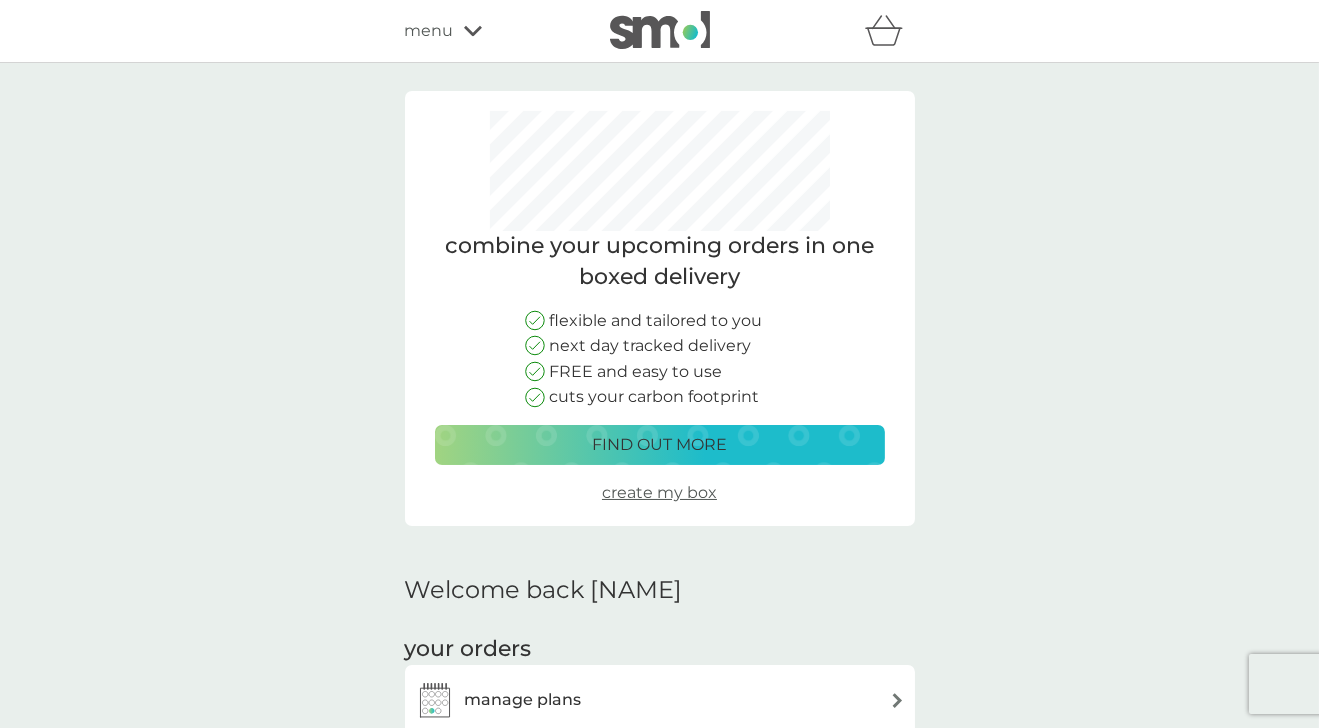 click on "find out more" at bounding box center (659, 445) 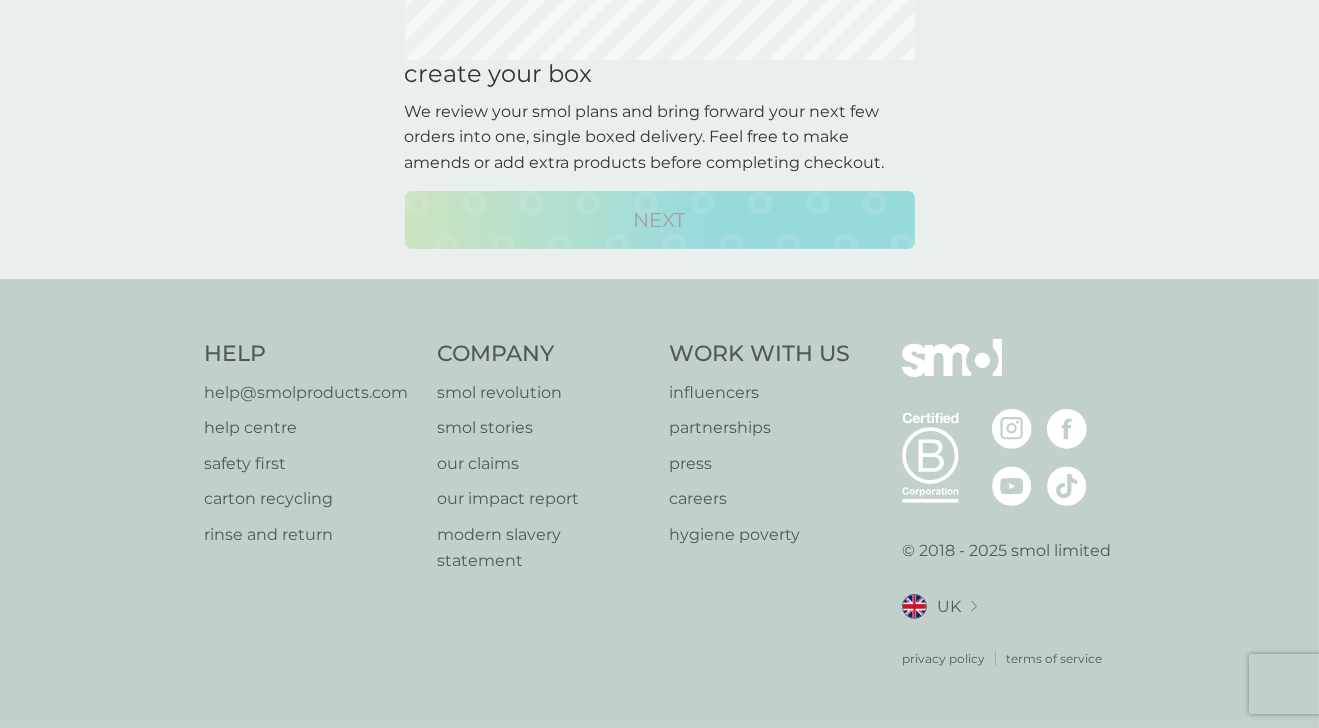 scroll, scrollTop: 0, scrollLeft: 0, axis: both 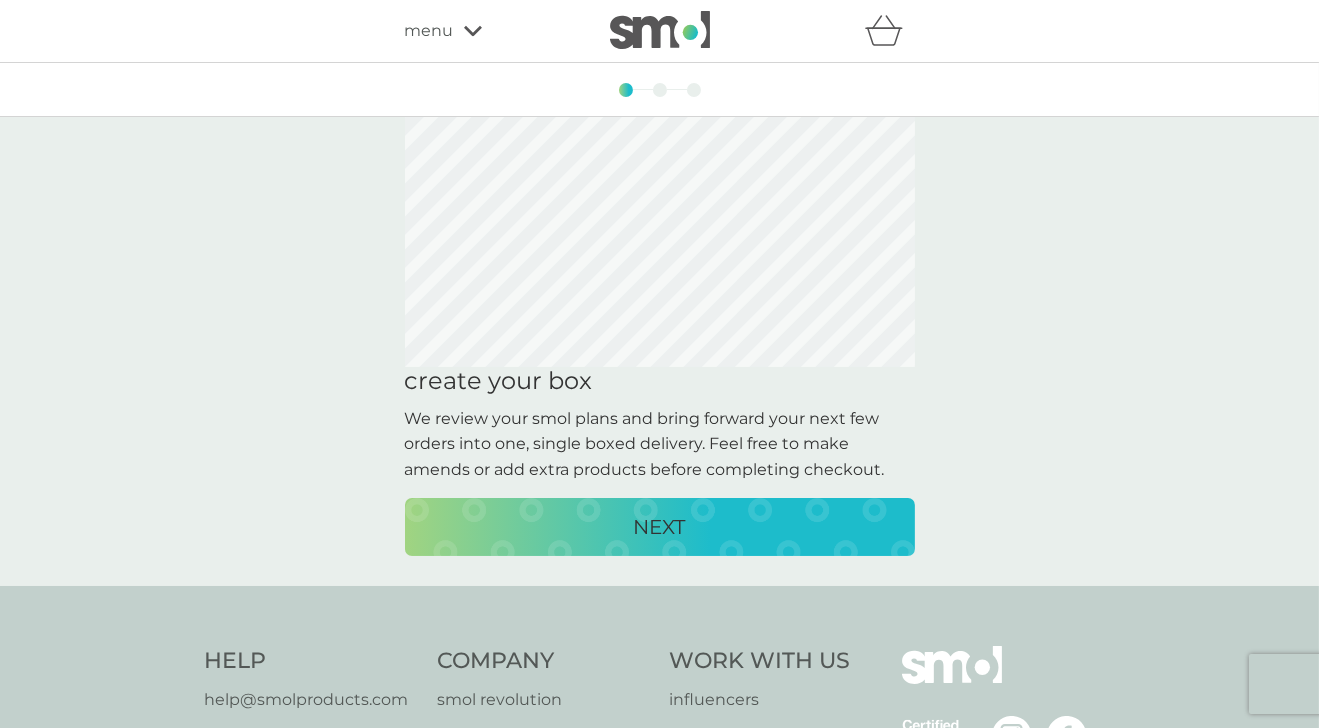 click on "NEXT" at bounding box center (660, 527) 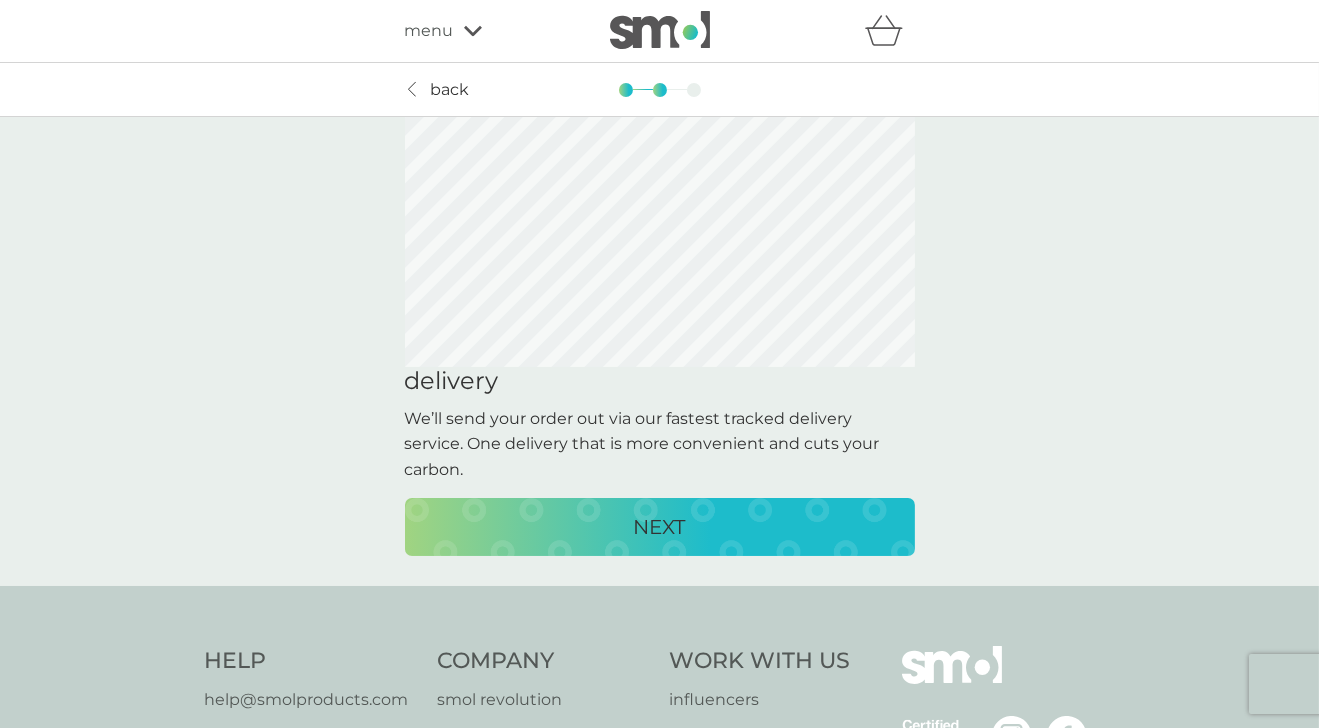 click on "NEXT" at bounding box center (660, 527) 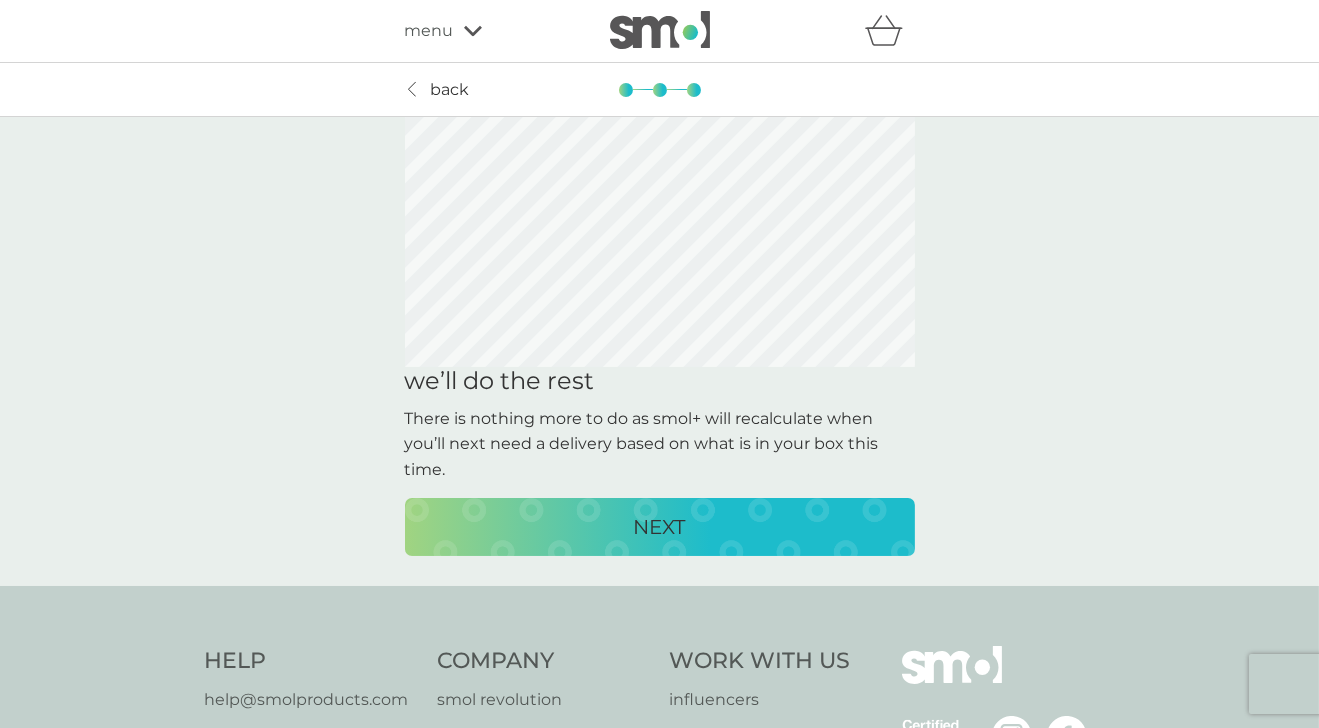 click on "back back" at bounding box center [659, 90] 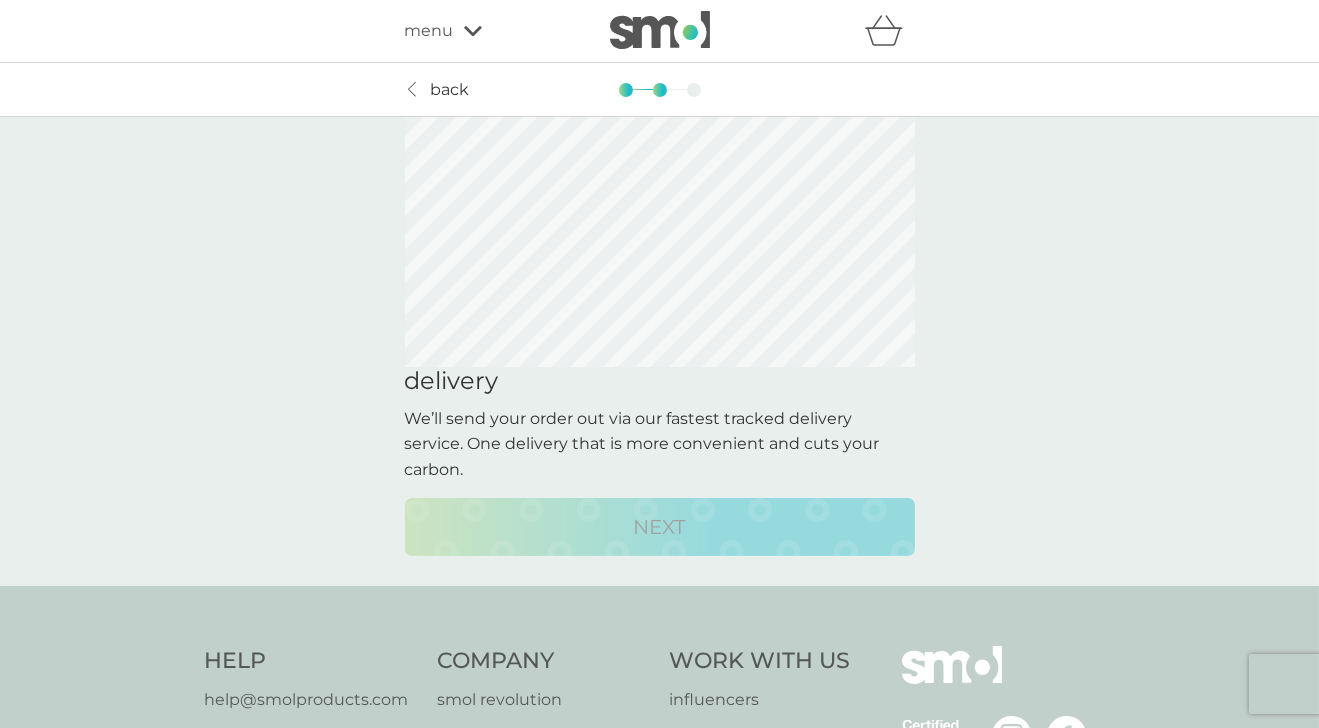 click on "menu" at bounding box center (490, 31) 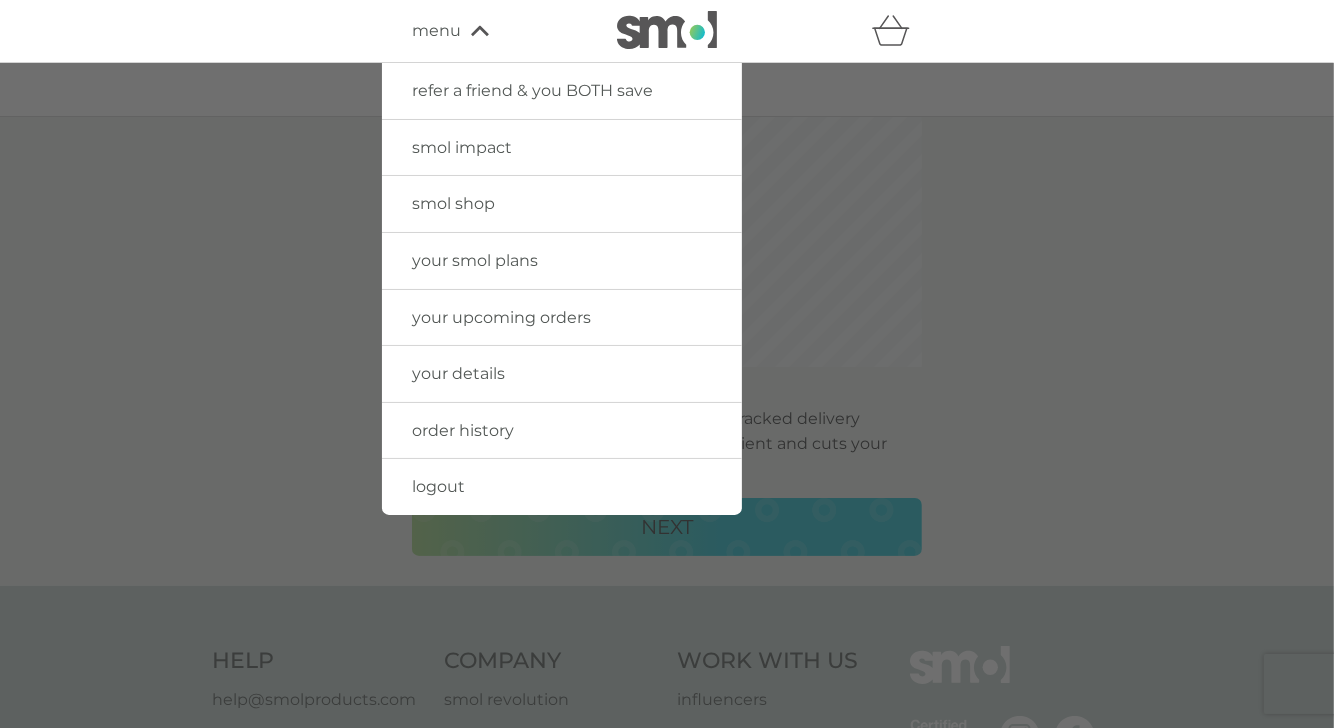 click on "your smol plans" at bounding box center (475, 260) 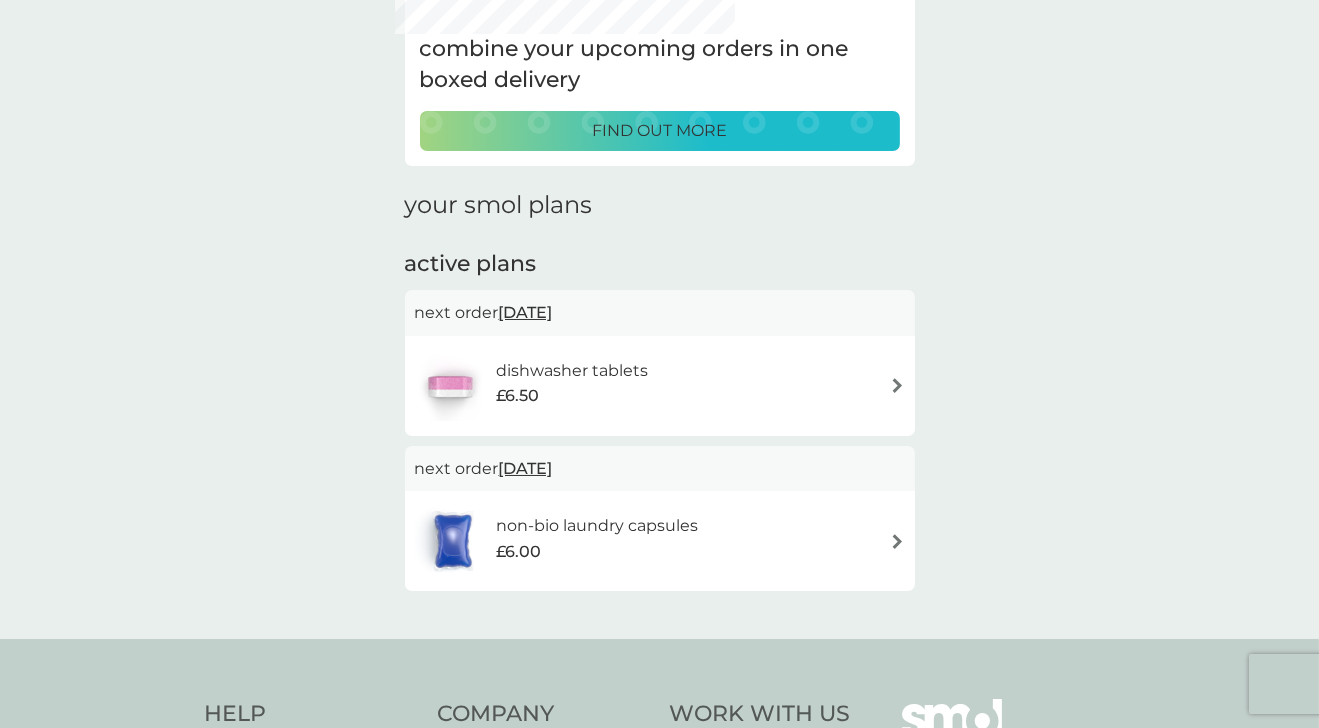 scroll, scrollTop: 128, scrollLeft: 0, axis: vertical 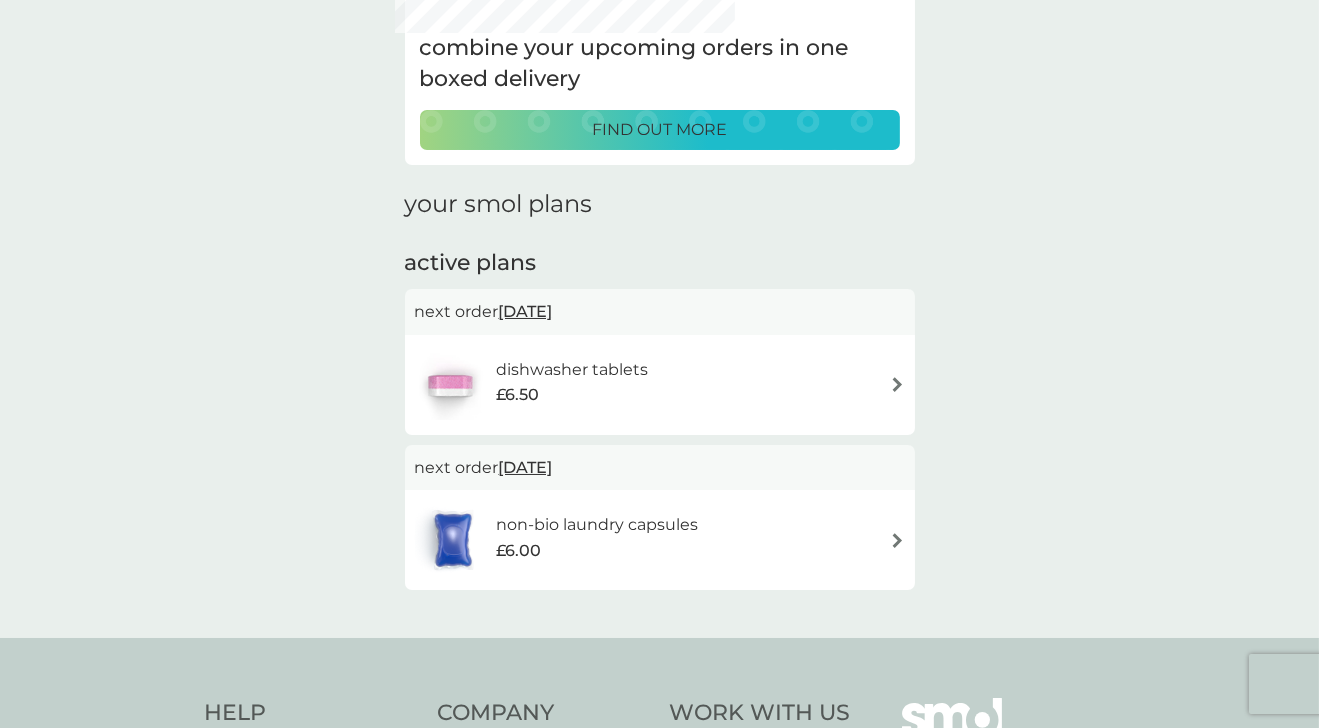 click on "non-bio laundry capsules £6.00" at bounding box center [660, 540] 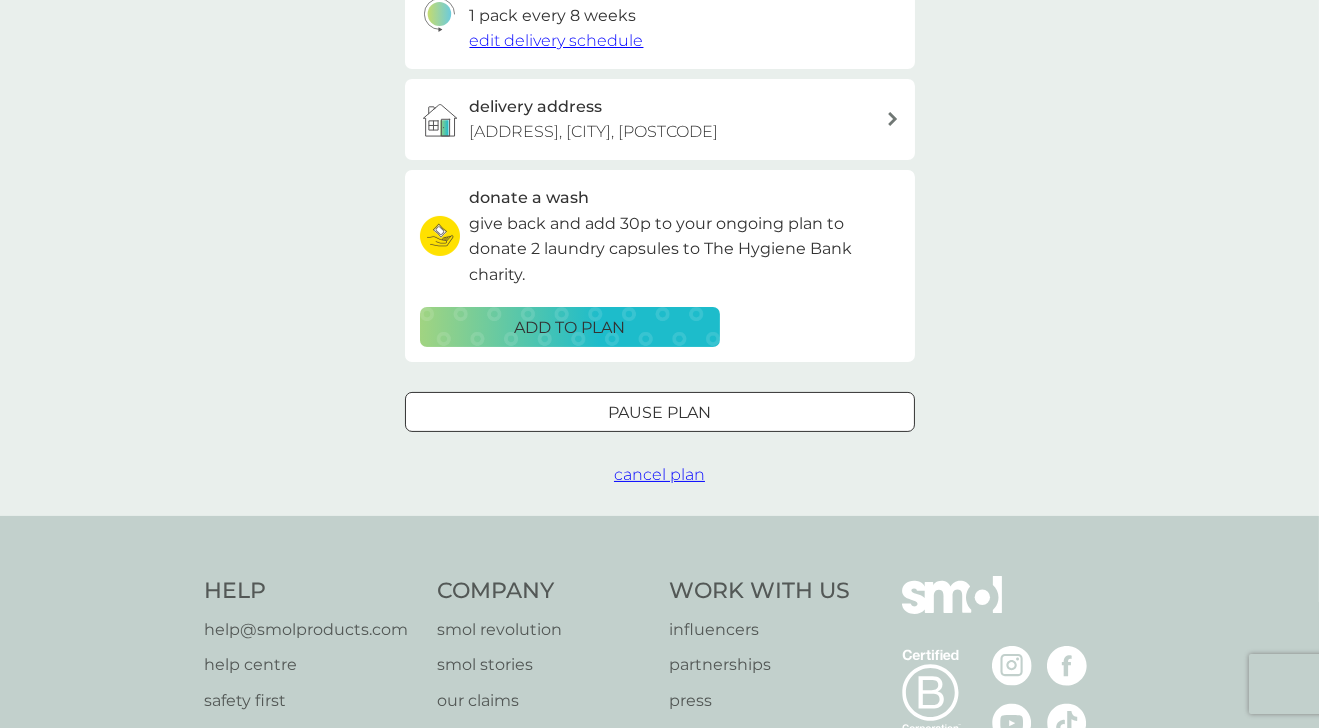 scroll, scrollTop: 528, scrollLeft: 0, axis: vertical 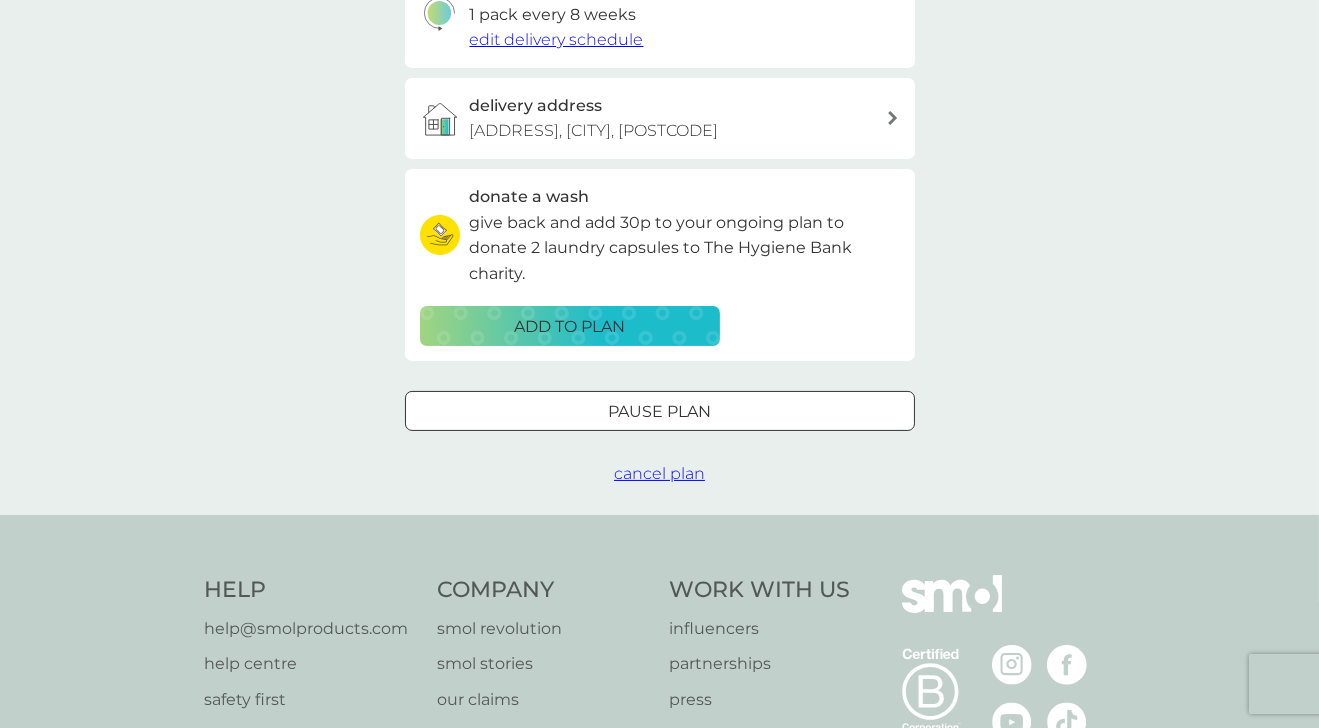 click on "Pause plan" at bounding box center (660, 412) 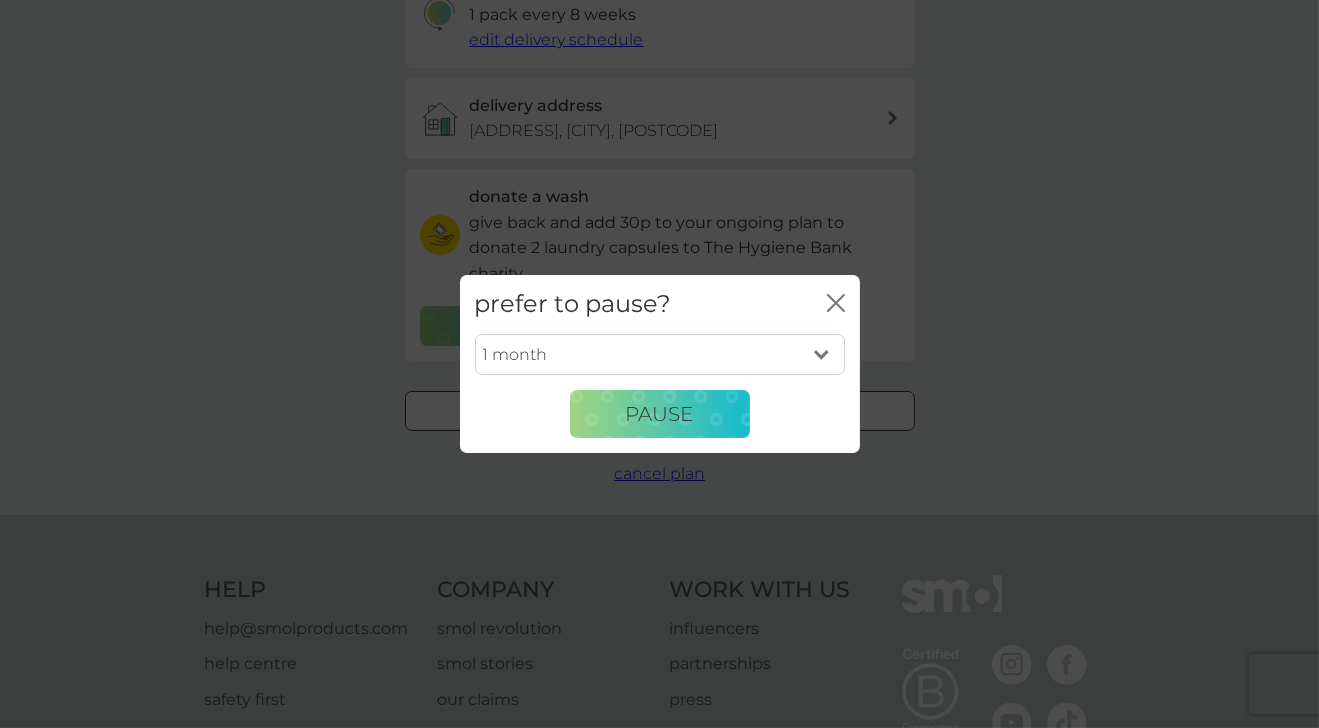 click on "1 month 2 months 3 months 4 months 5 months 6 months" at bounding box center (660, 355) 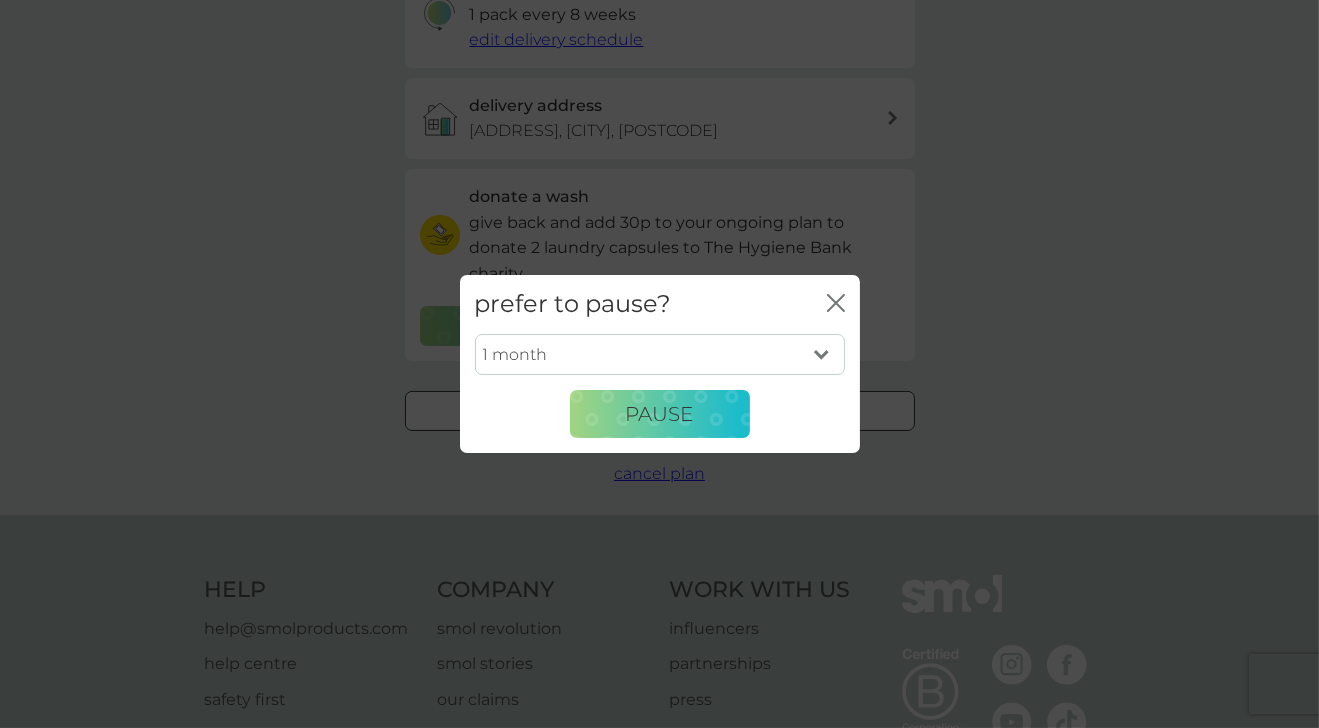 select on "2" 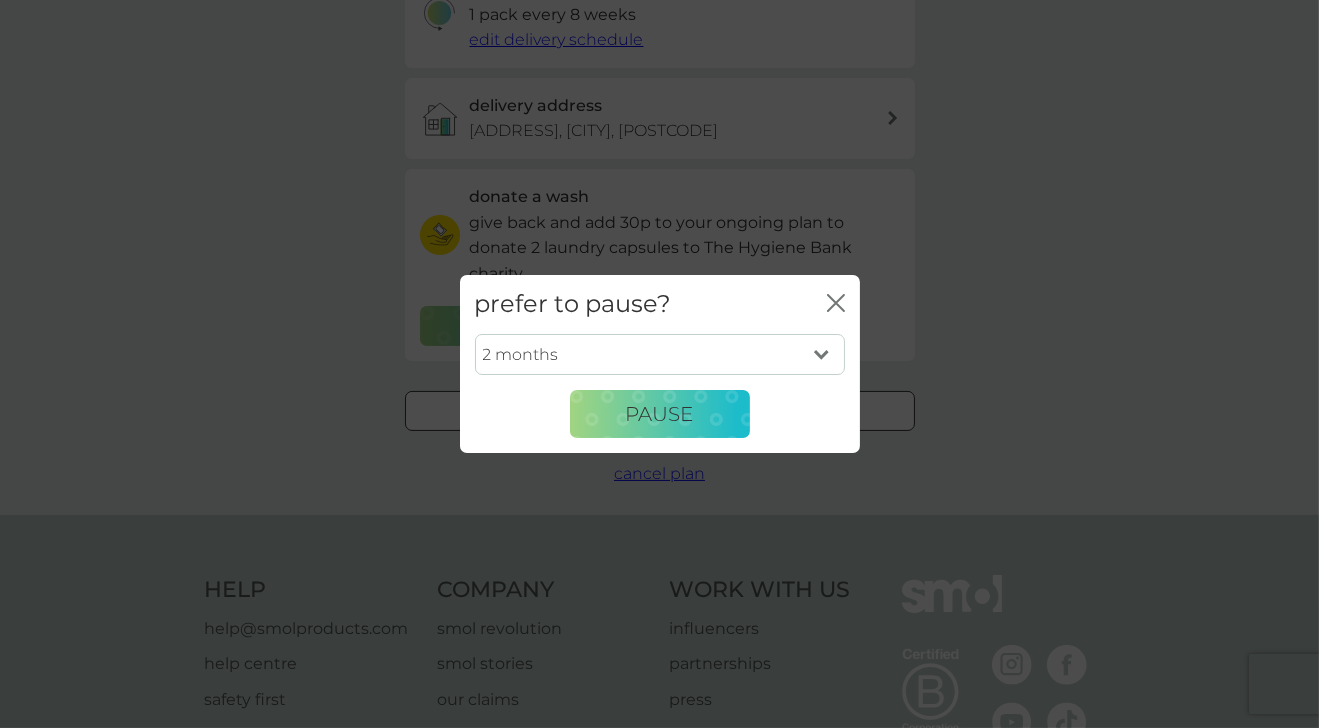 click on "1 month 2 months 3 months 4 months 5 months 6 months" at bounding box center [660, 355] 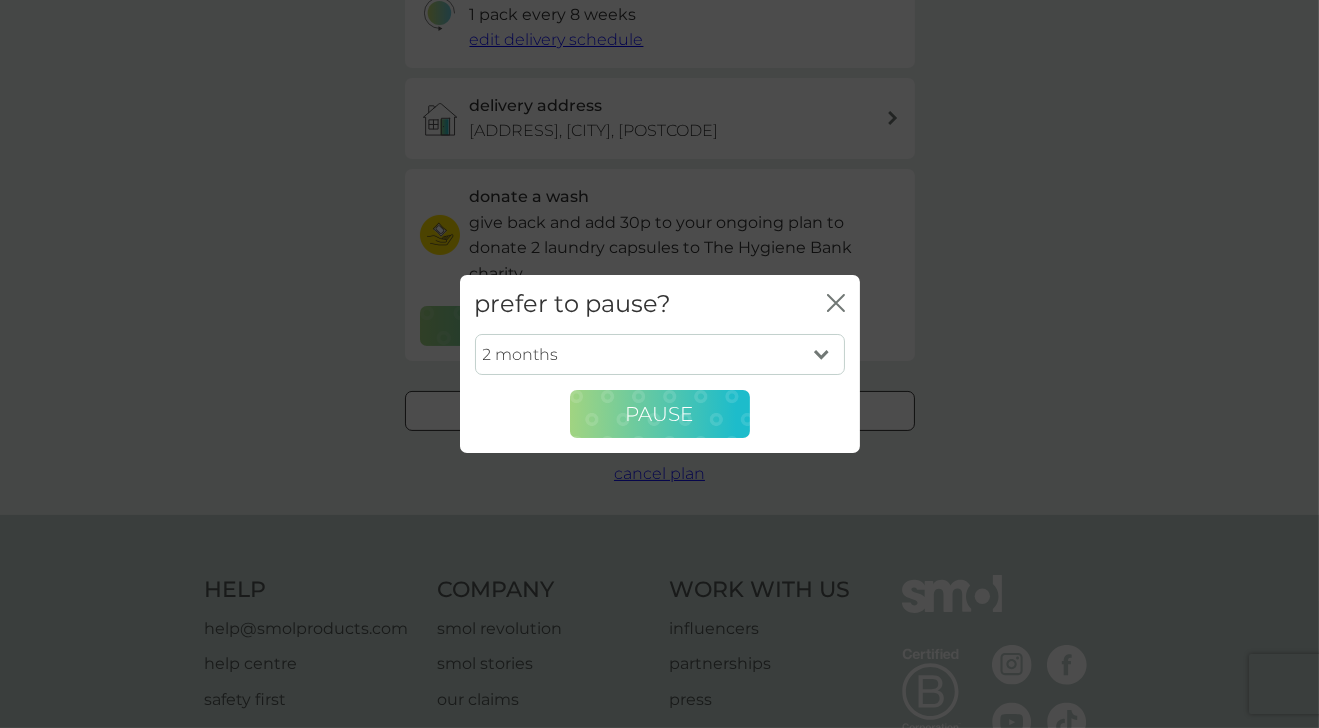 click on "Pause" at bounding box center [660, 414] 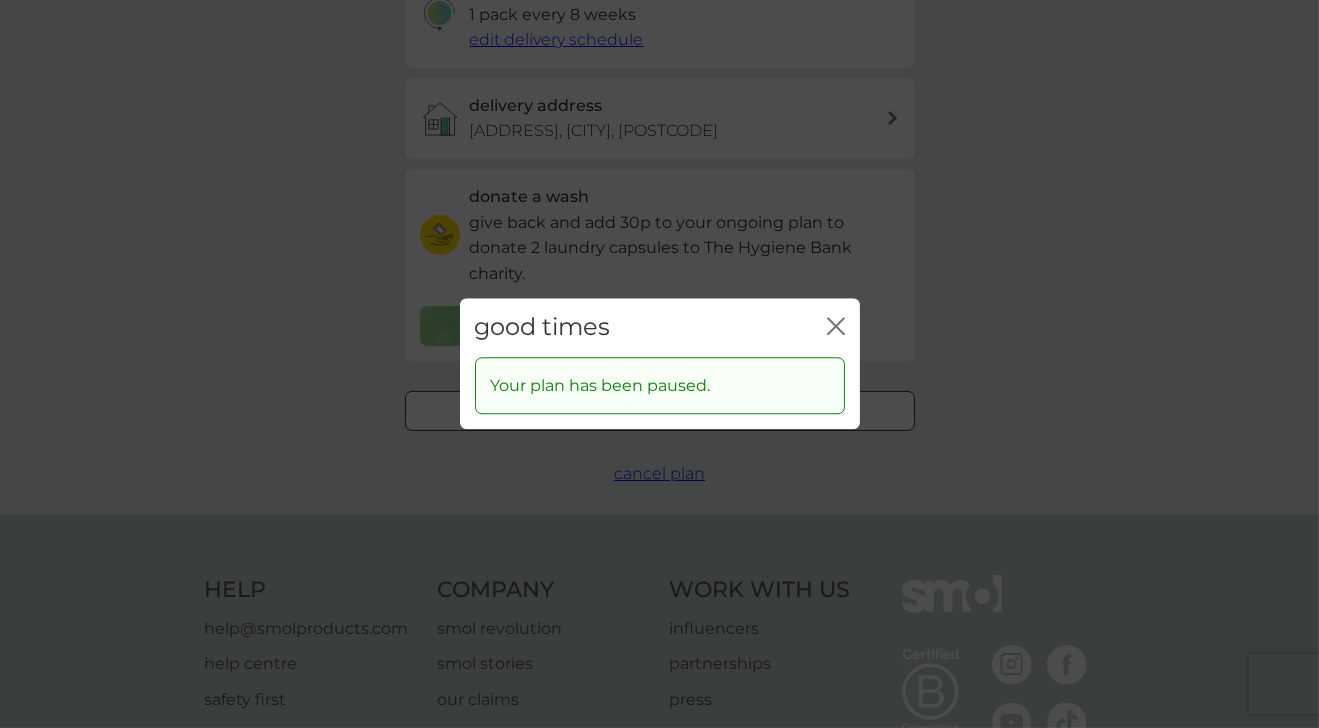 click on "close" 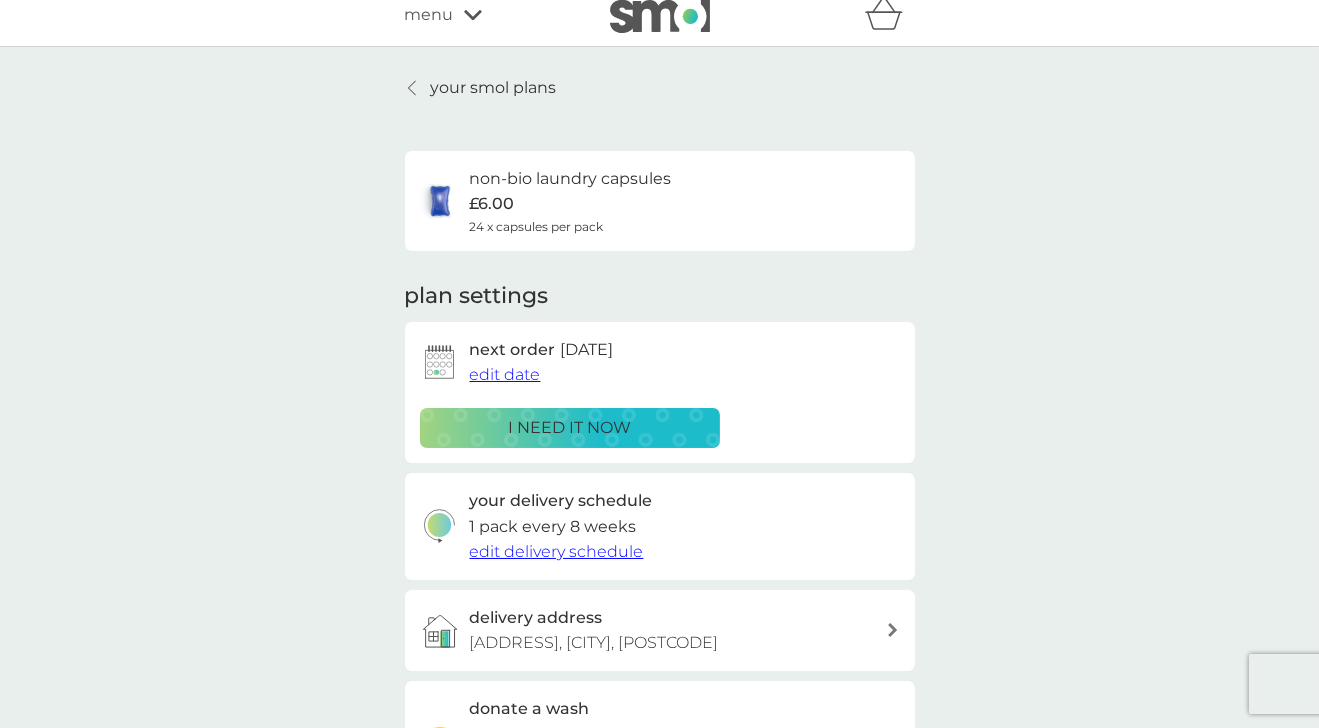 scroll, scrollTop: 0, scrollLeft: 0, axis: both 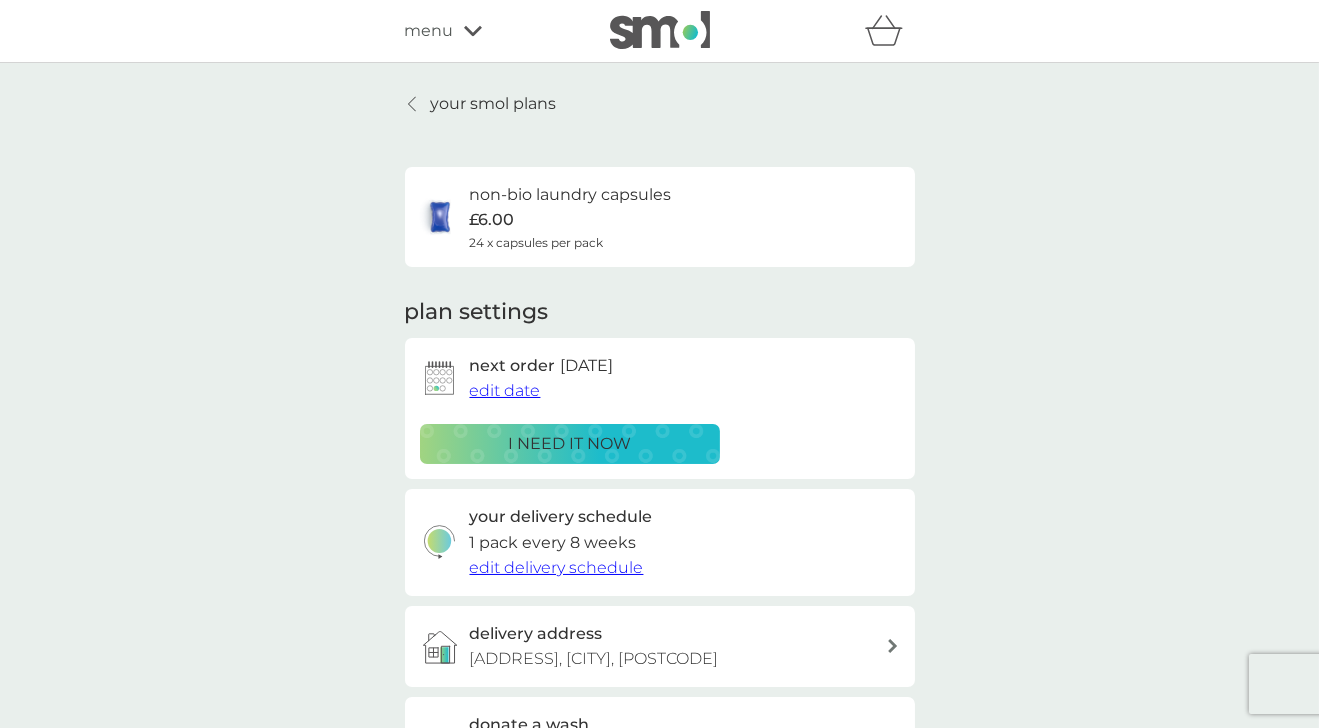 click on "your smol plans" at bounding box center (494, 104) 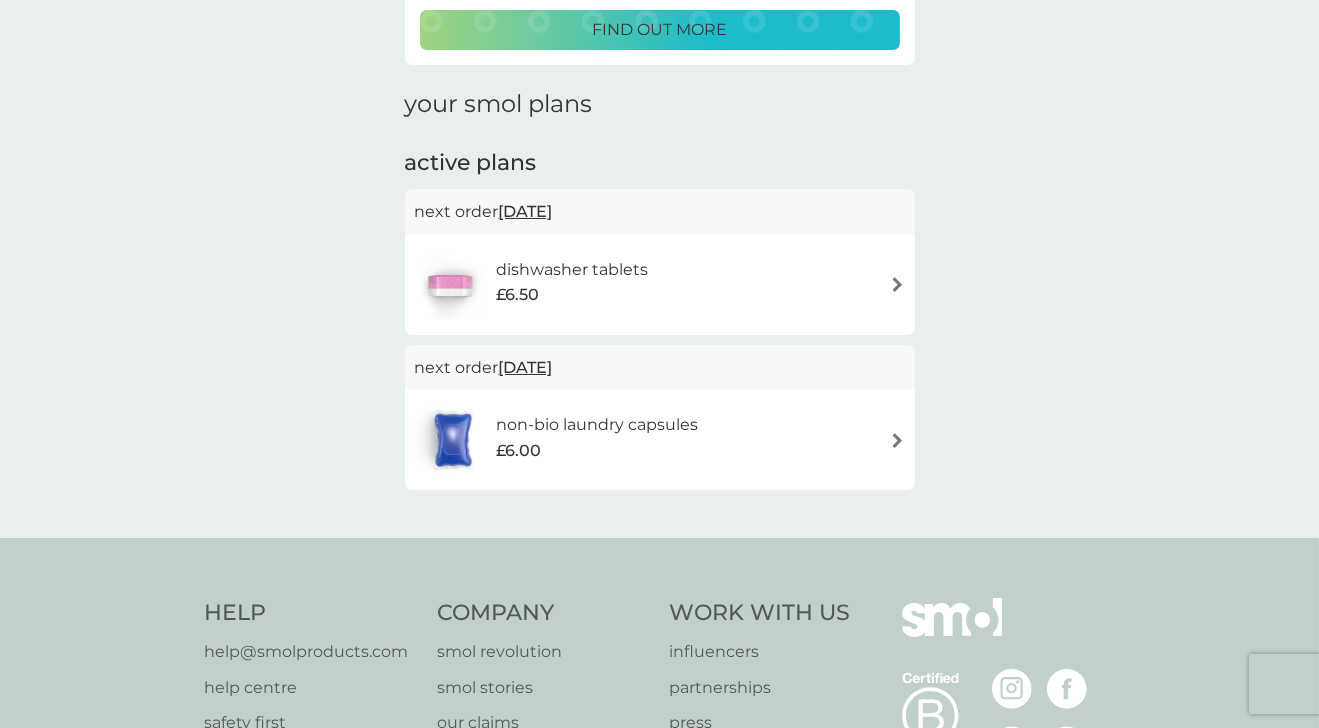 scroll, scrollTop: 259, scrollLeft: 0, axis: vertical 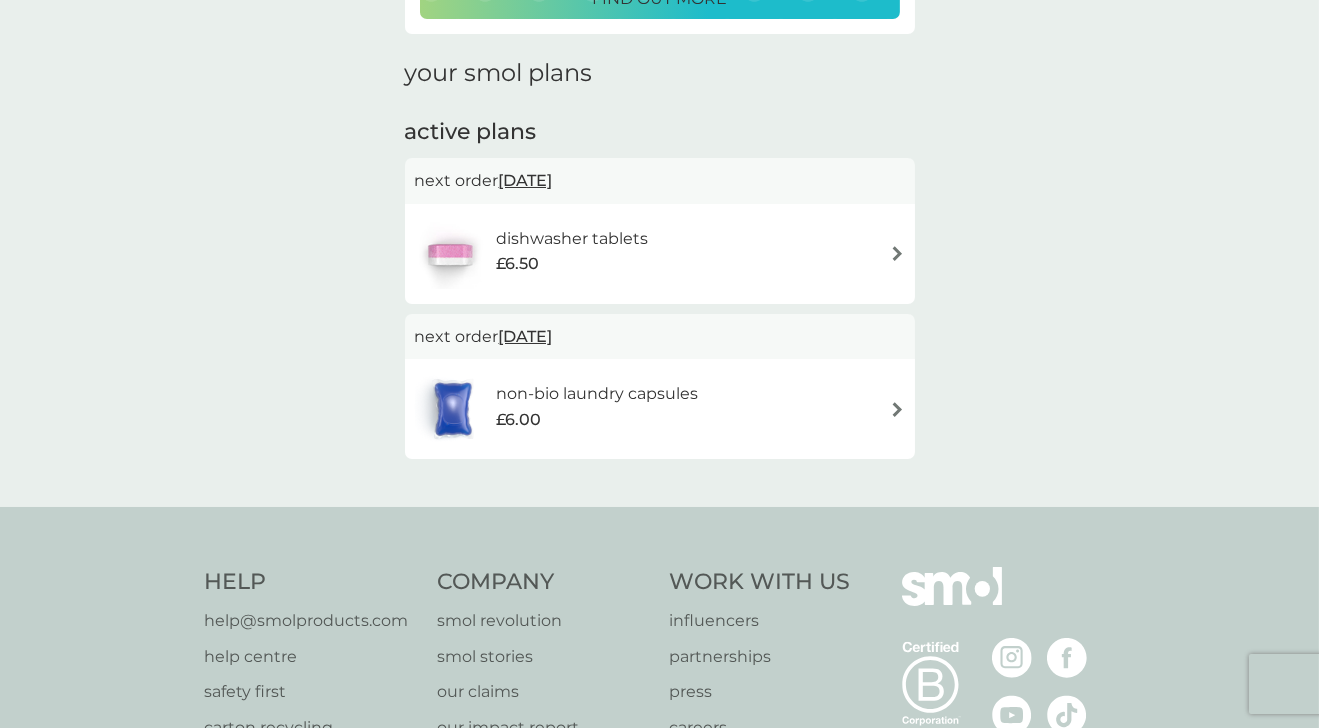 click on "dishwasher tablets £6.50" at bounding box center [542, 254] 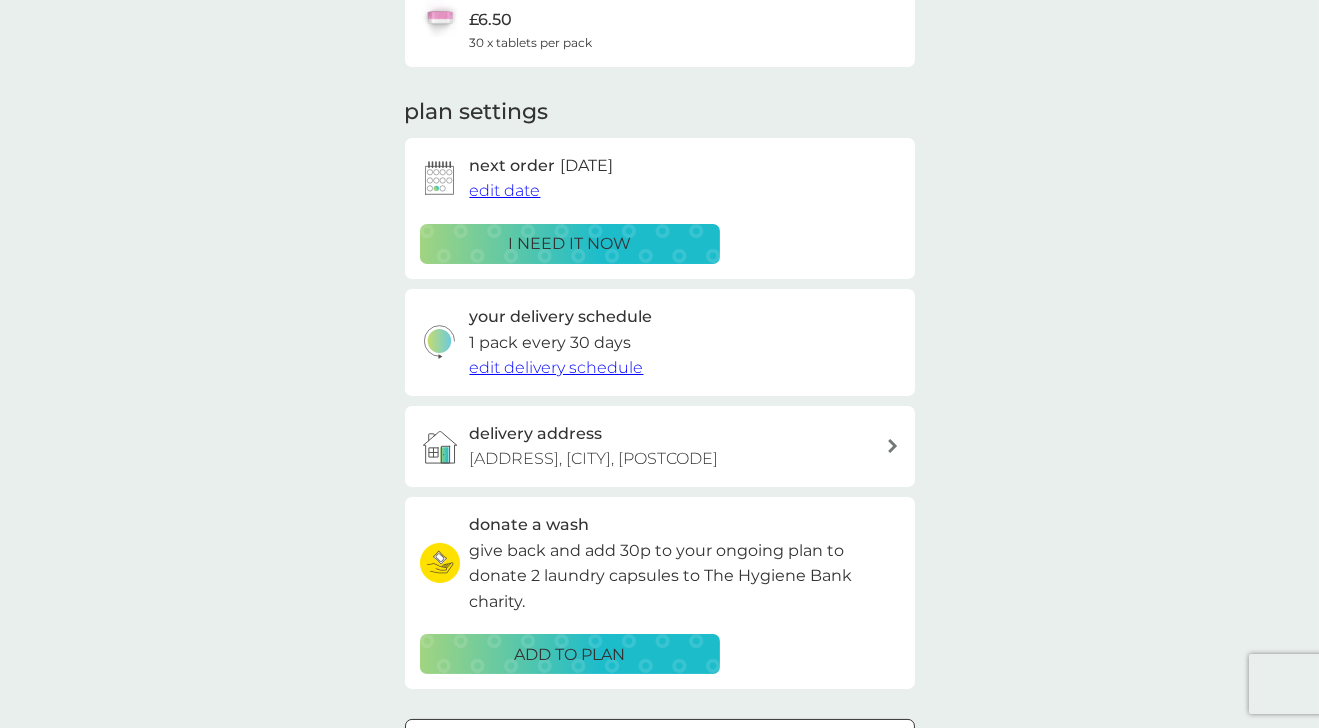 scroll, scrollTop: 208, scrollLeft: 0, axis: vertical 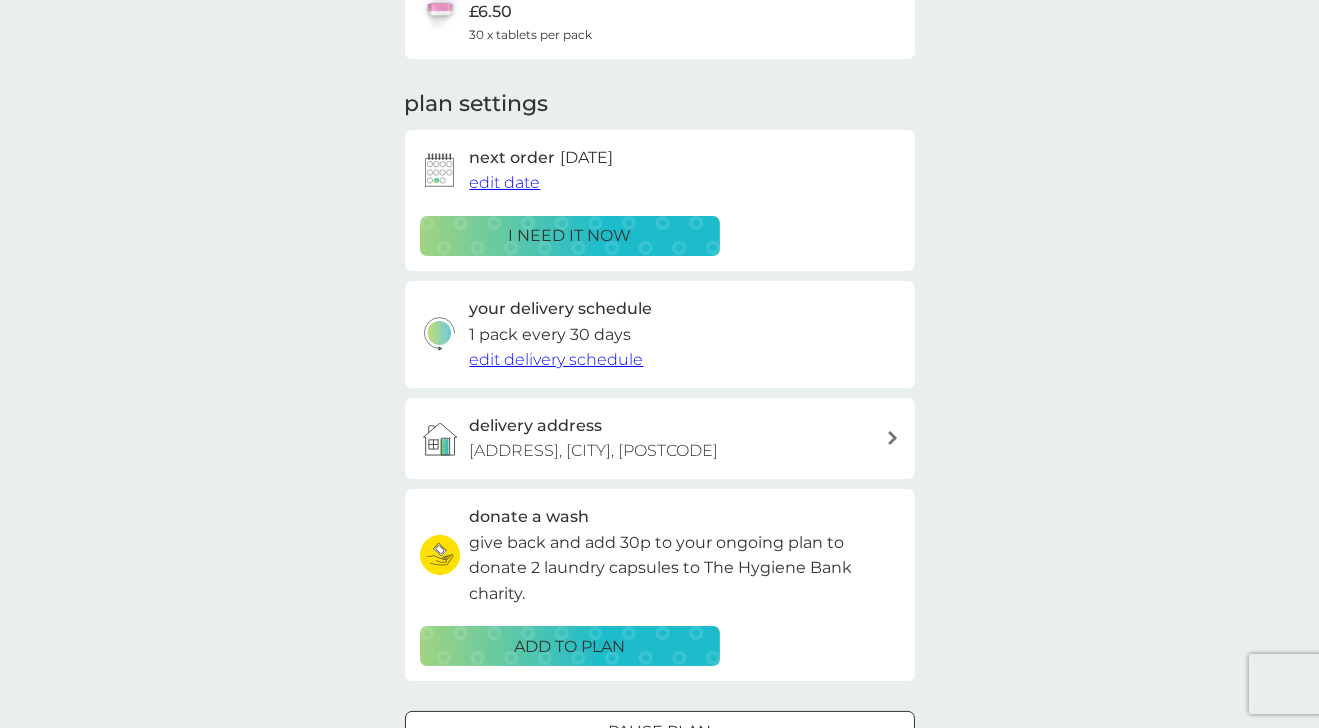 click on "edit delivery schedule" at bounding box center [557, 359] 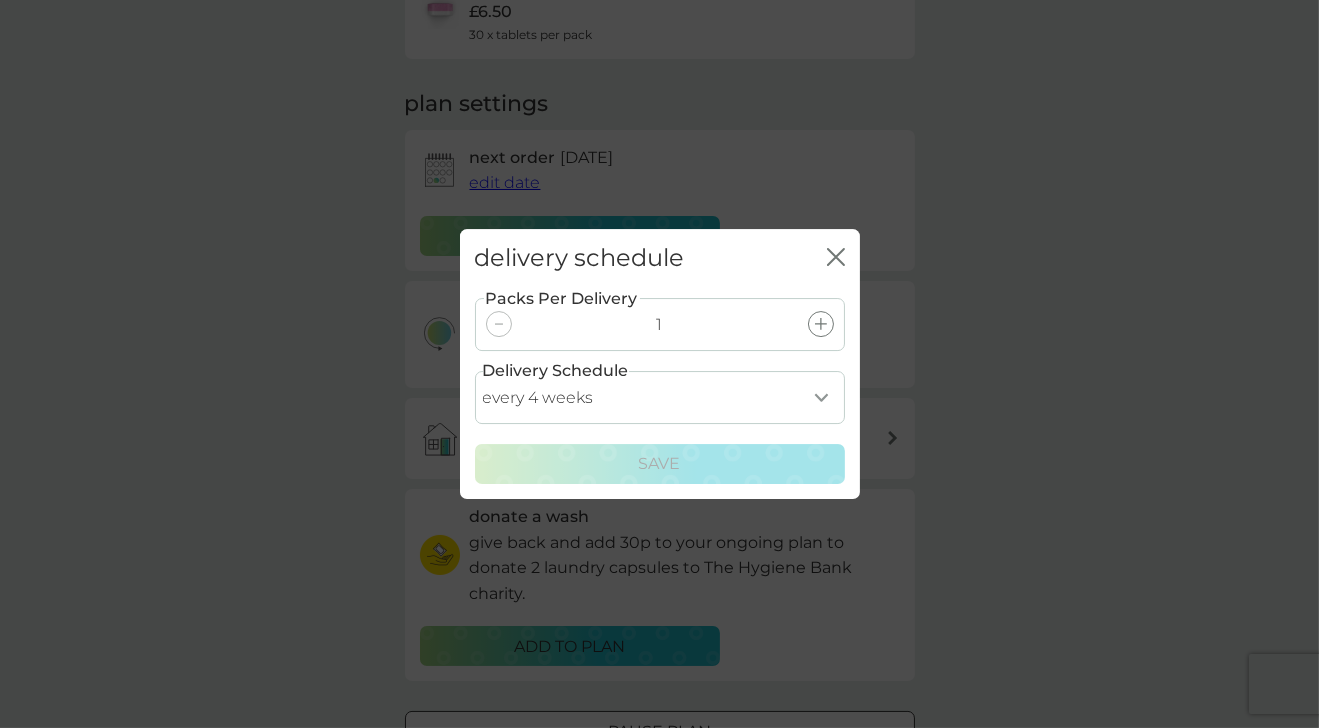 click on "close" 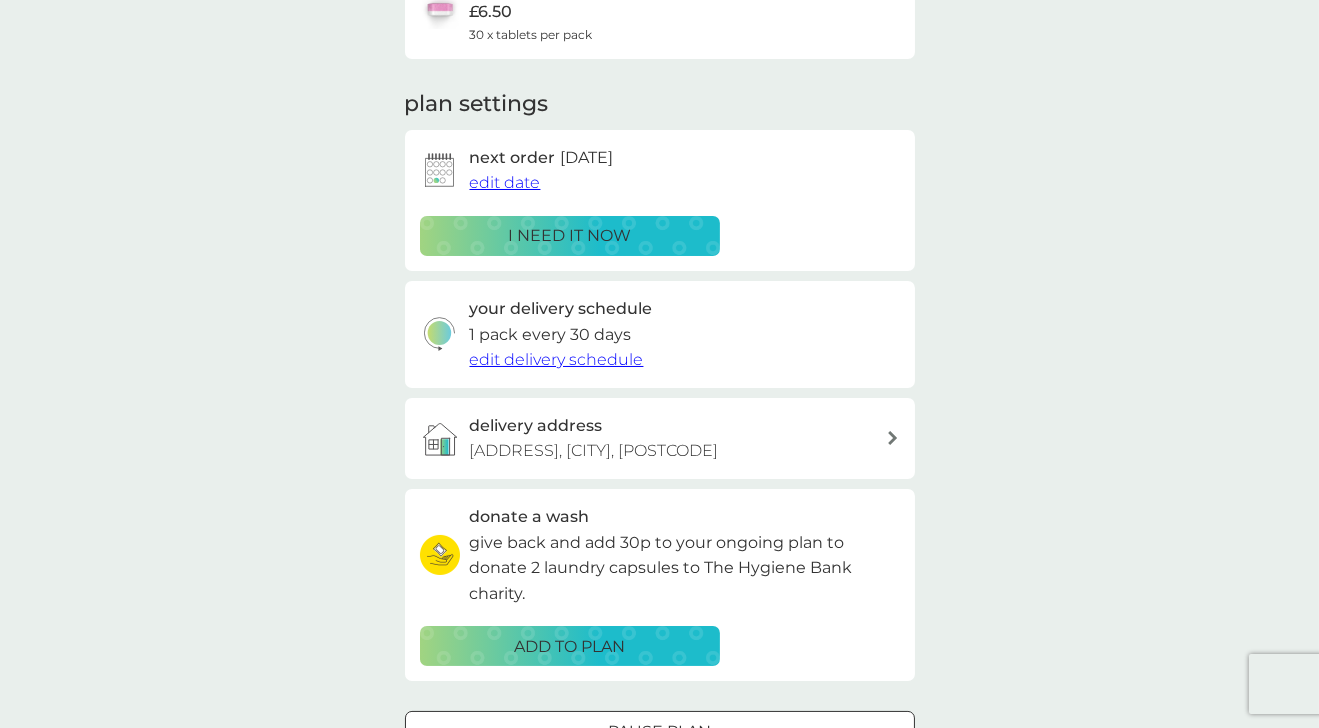 click on "edit date" at bounding box center [505, 182] 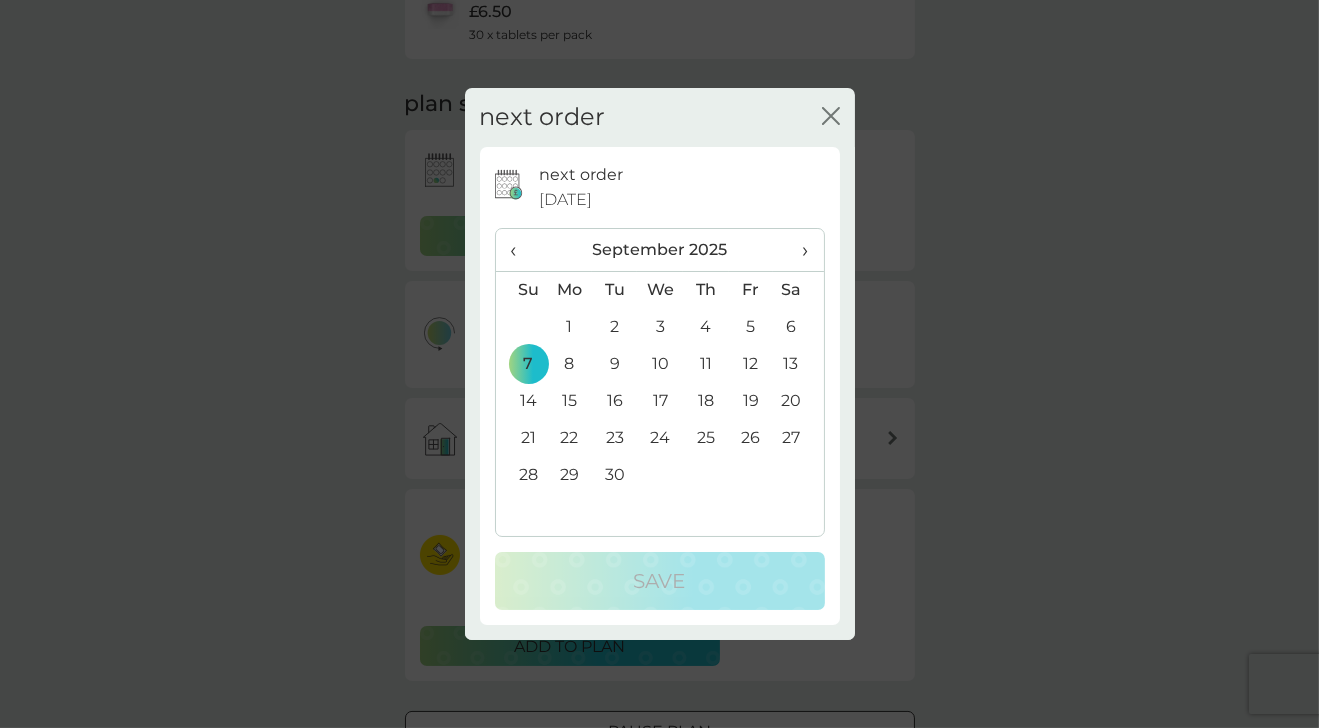 click on "1" at bounding box center [570, 327] 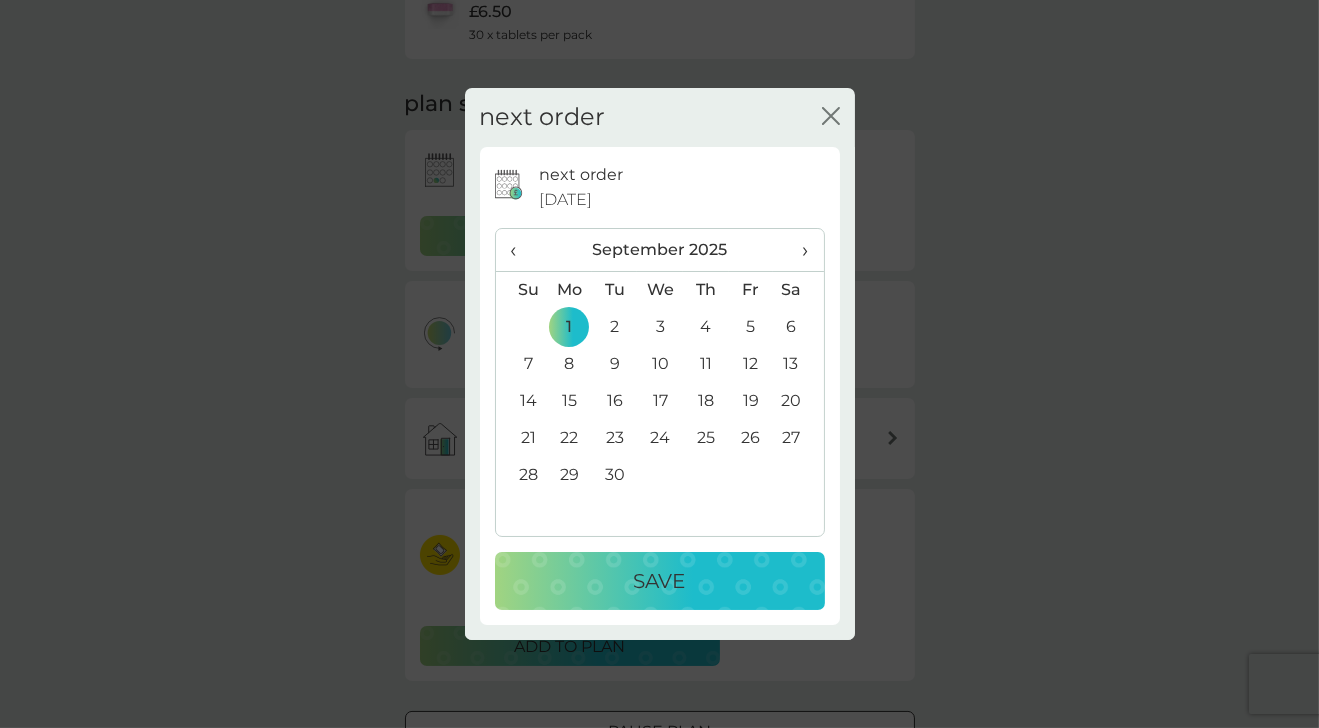 click on "Save" at bounding box center (660, 581) 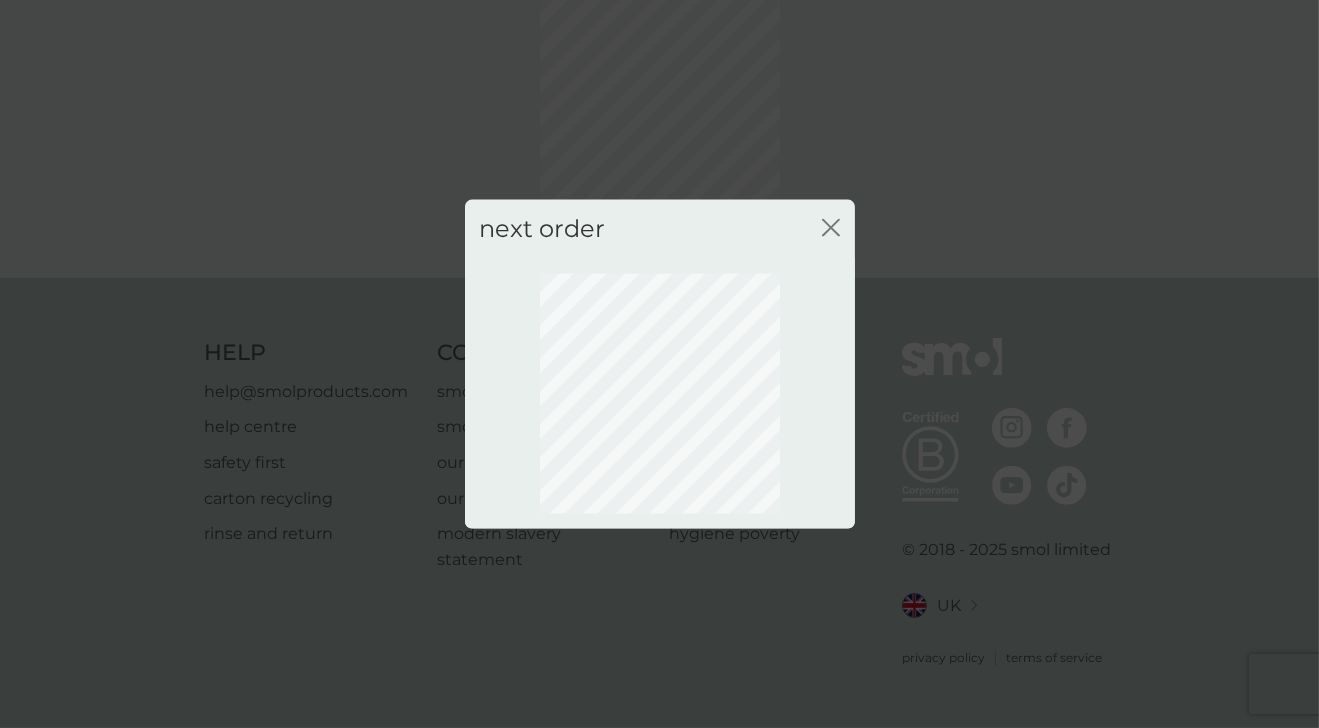 scroll, scrollTop: 112, scrollLeft: 0, axis: vertical 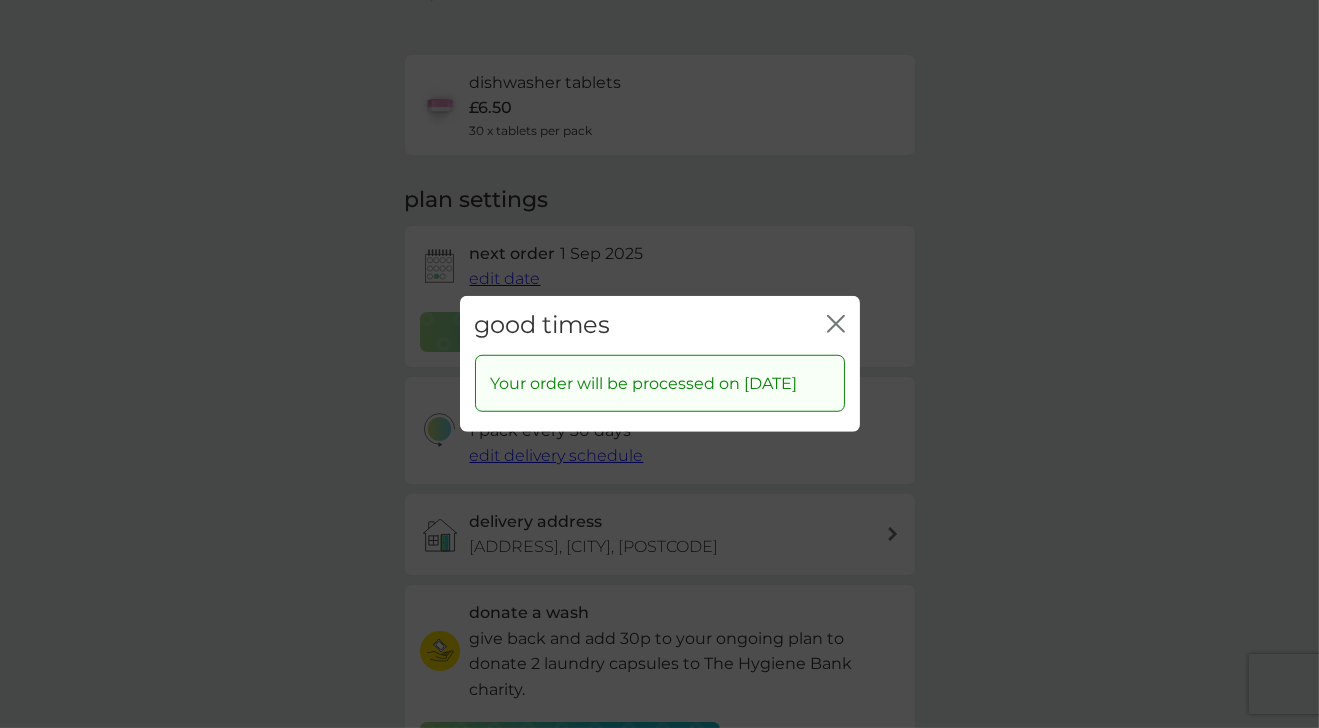 click 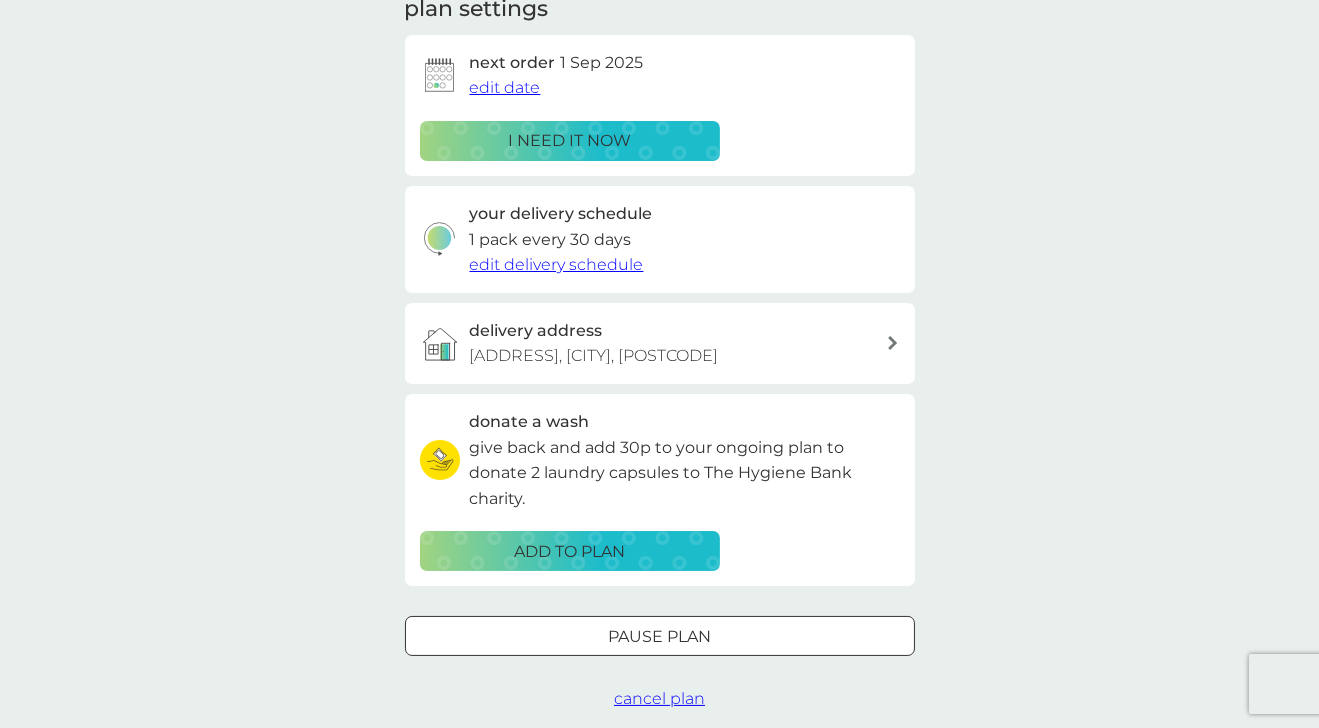 scroll, scrollTop: 0, scrollLeft: 0, axis: both 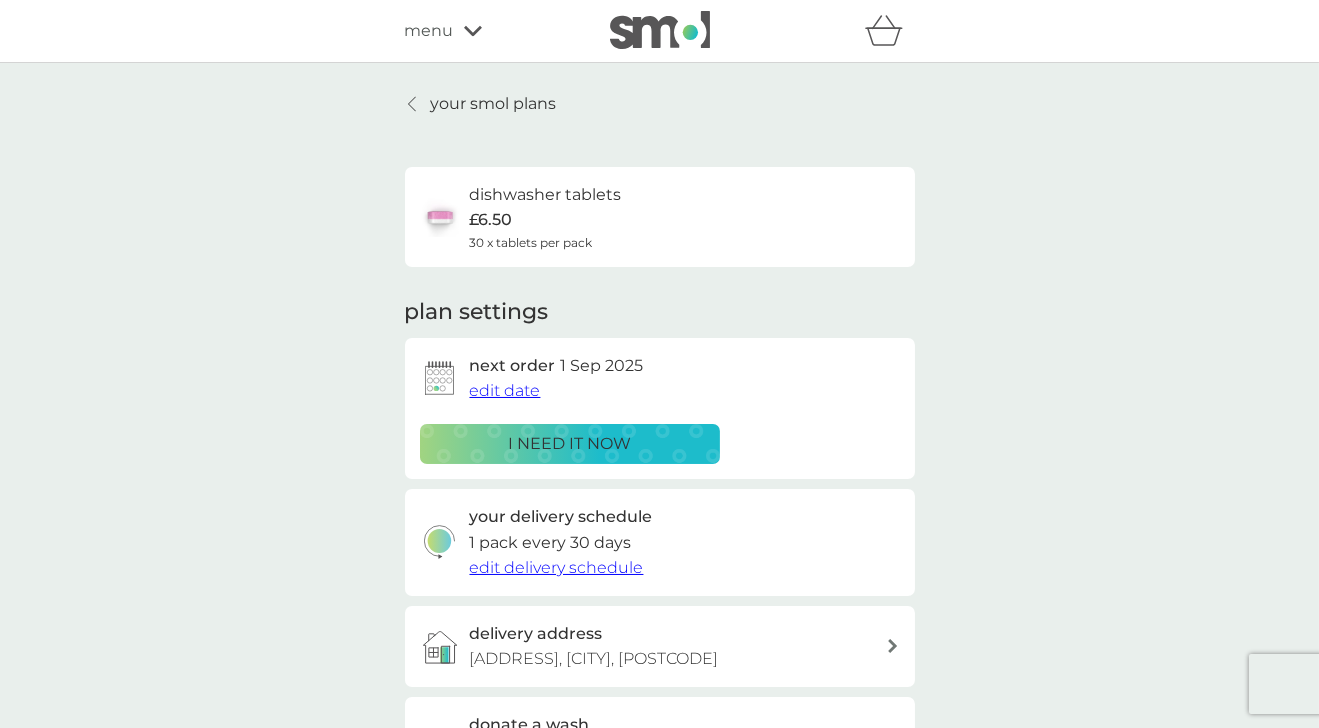 click at bounding box center (413, 104) 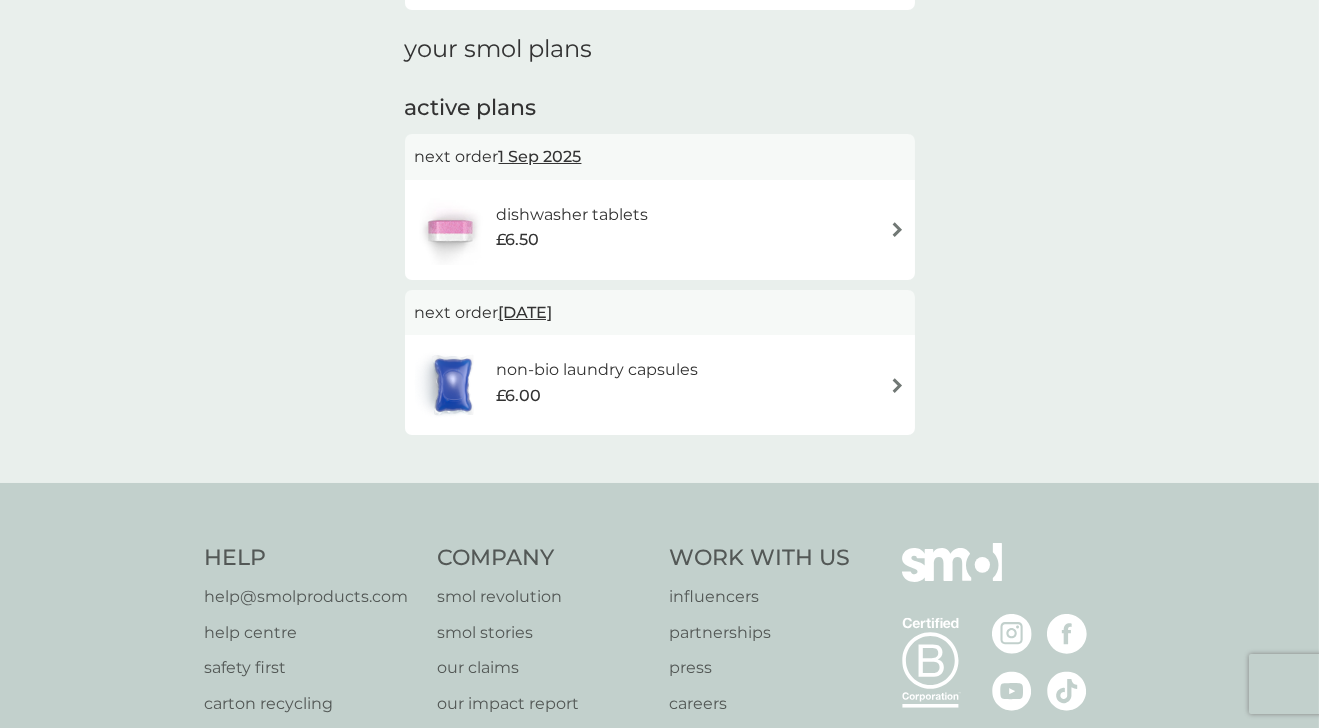 scroll, scrollTop: 284, scrollLeft: 0, axis: vertical 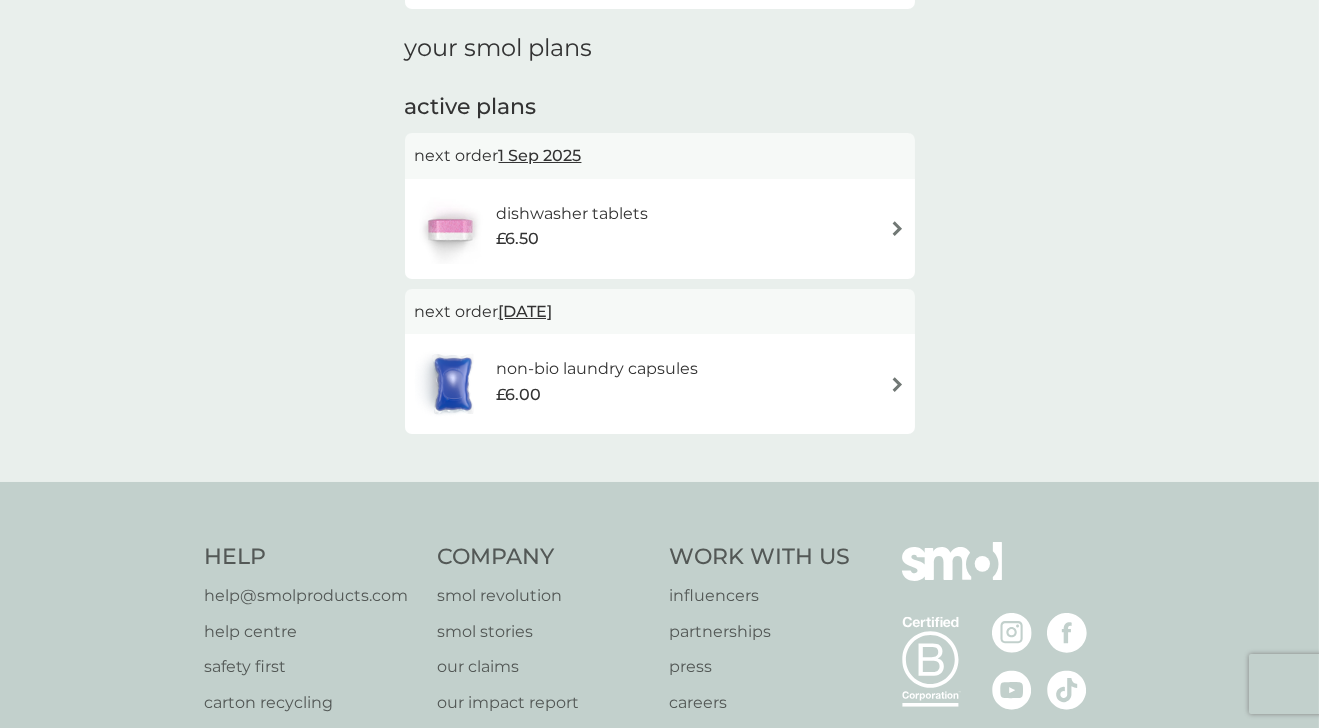 click at bounding box center [897, 384] 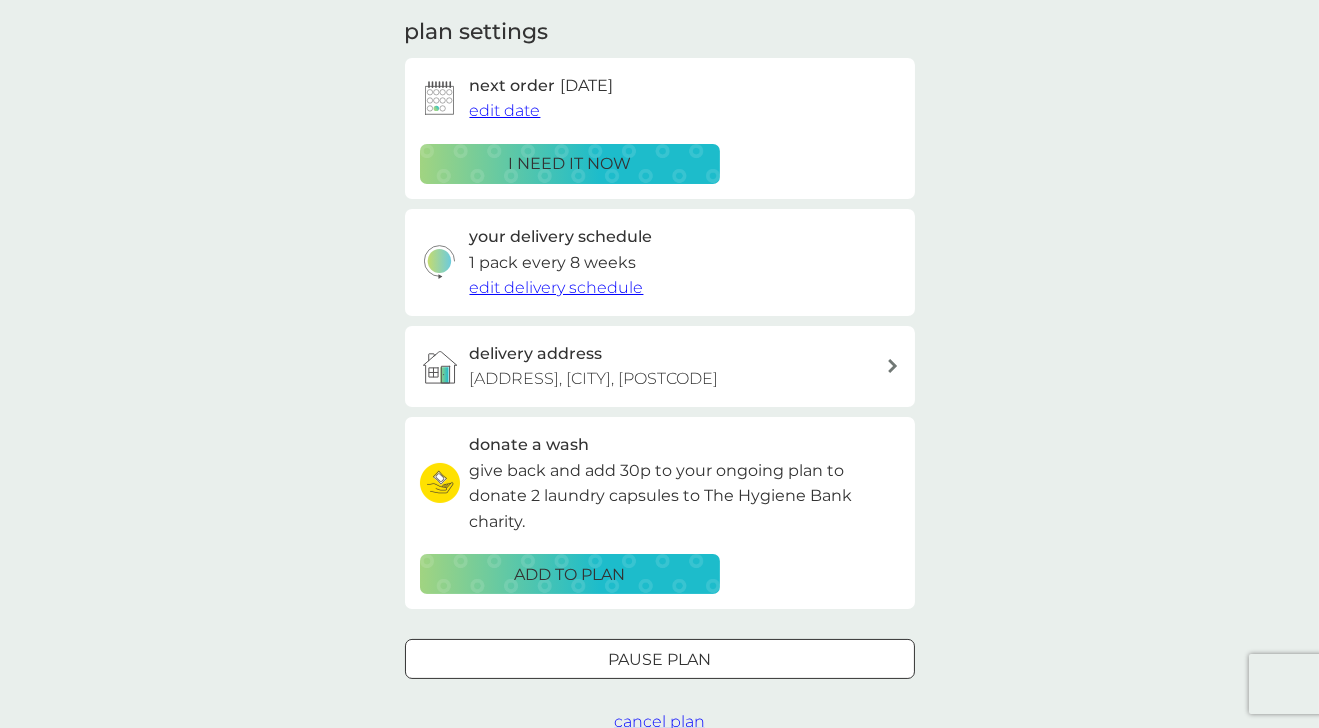 scroll, scrollTop: 268, scrollLeft: 0, axis: vertical 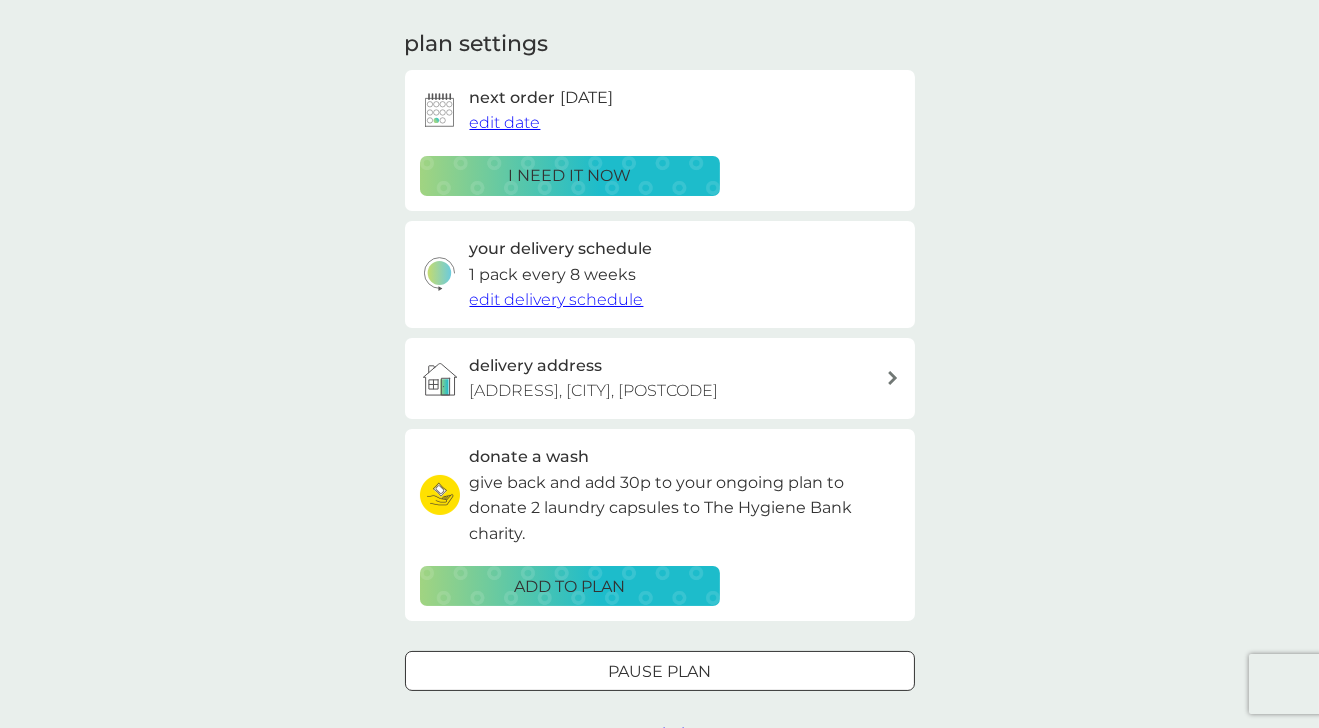 click on "edit date" at bounding box center [505, 123] 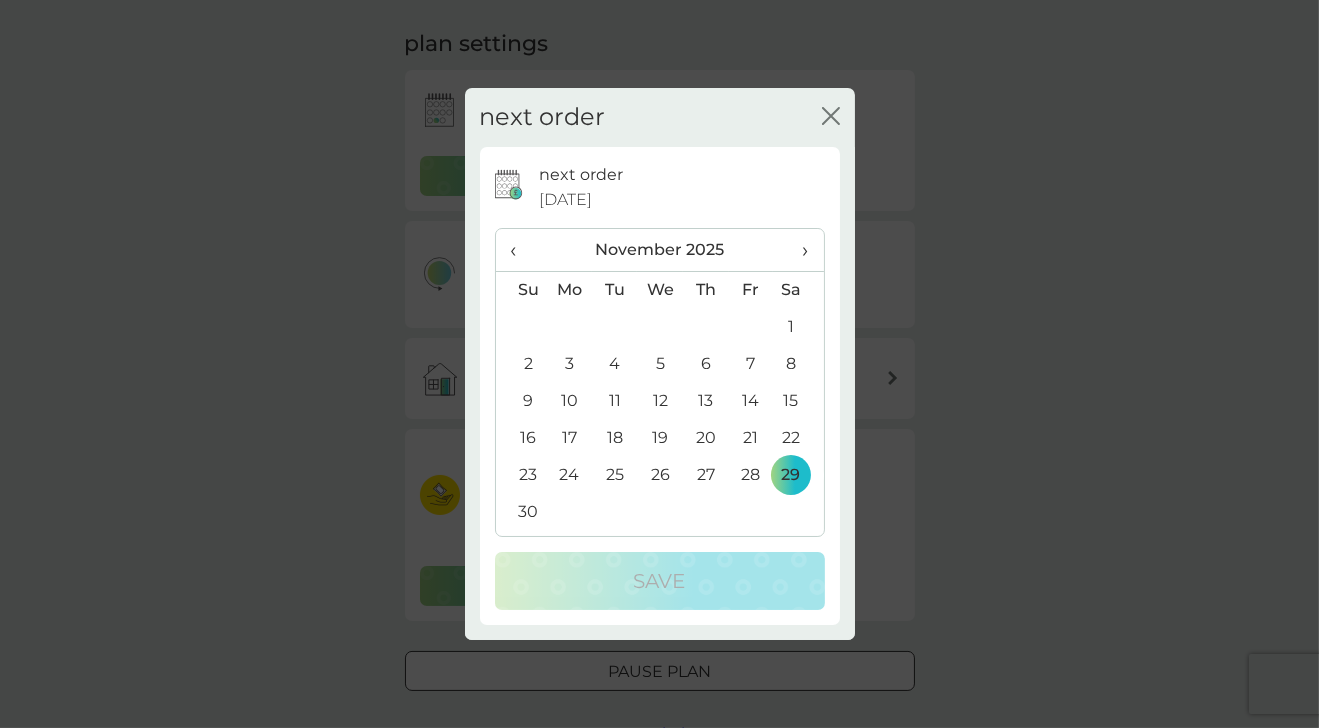 click on "›" at bounding box center [798, 250] 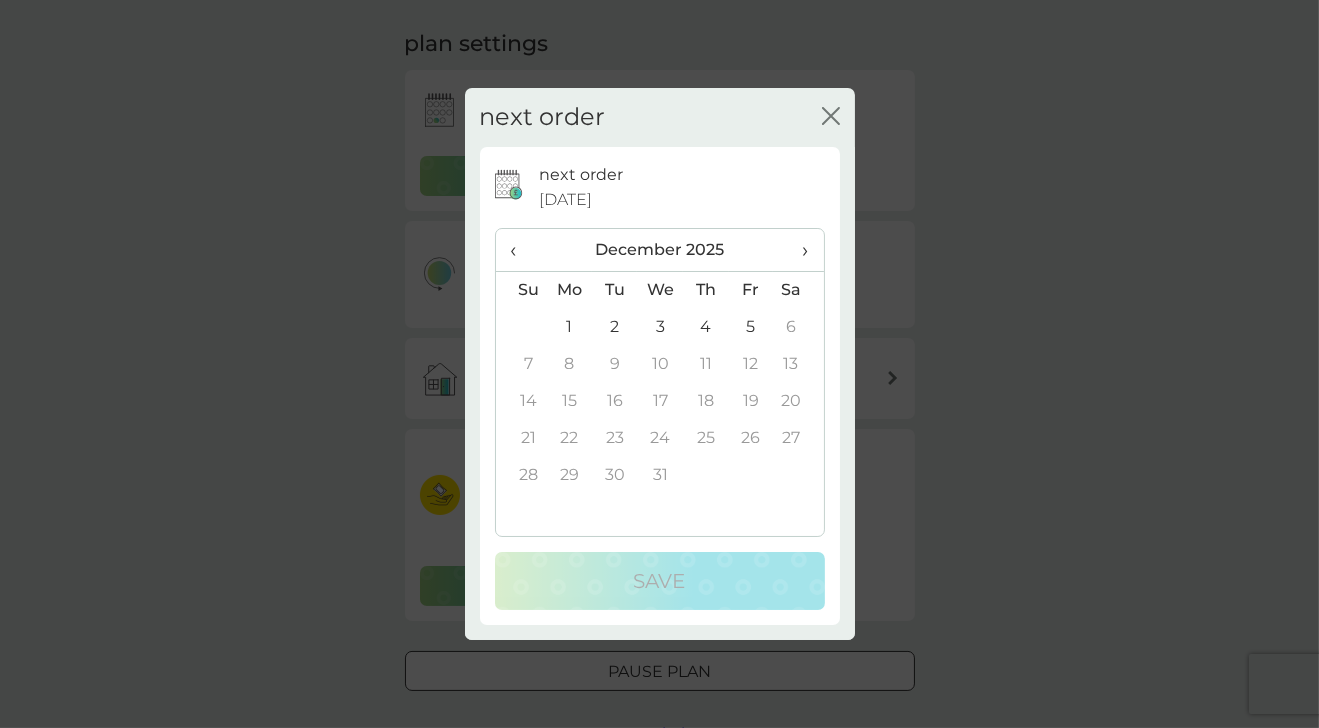 click on "1" at bounding box center (570, 327) 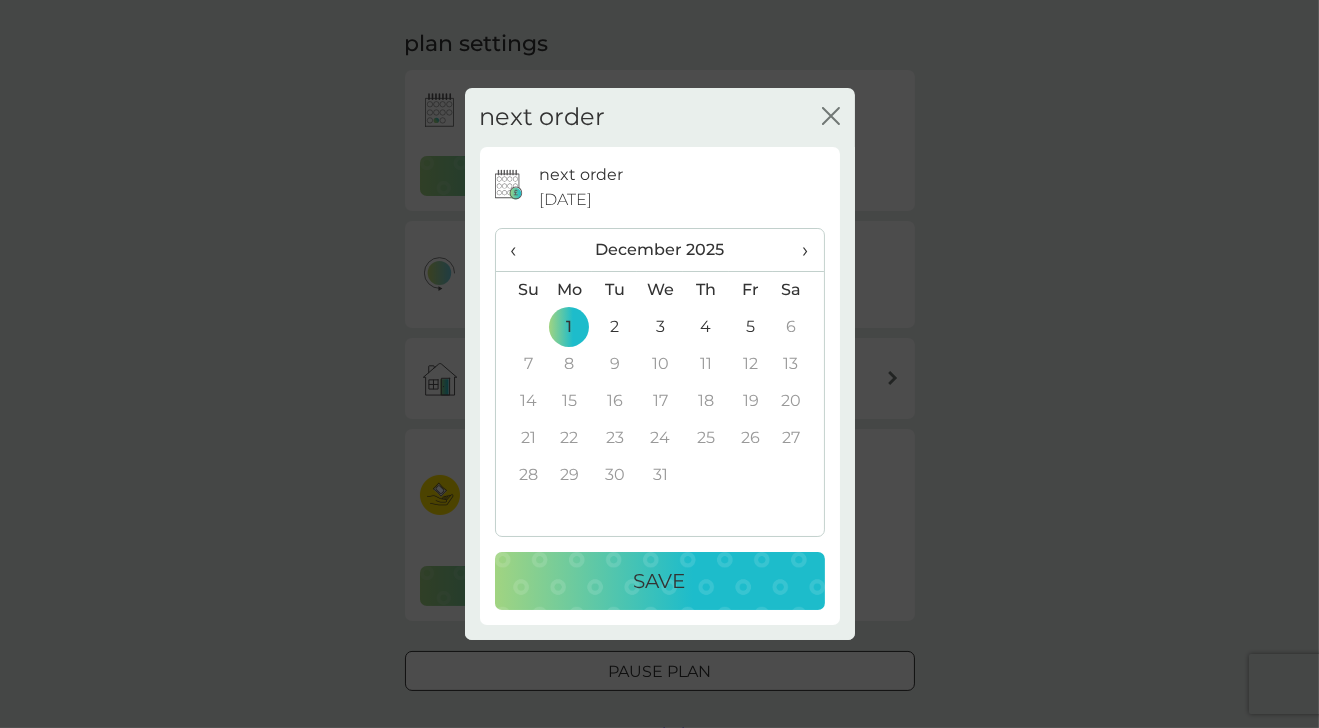 click on "Save" at bounding box center (660, 581) 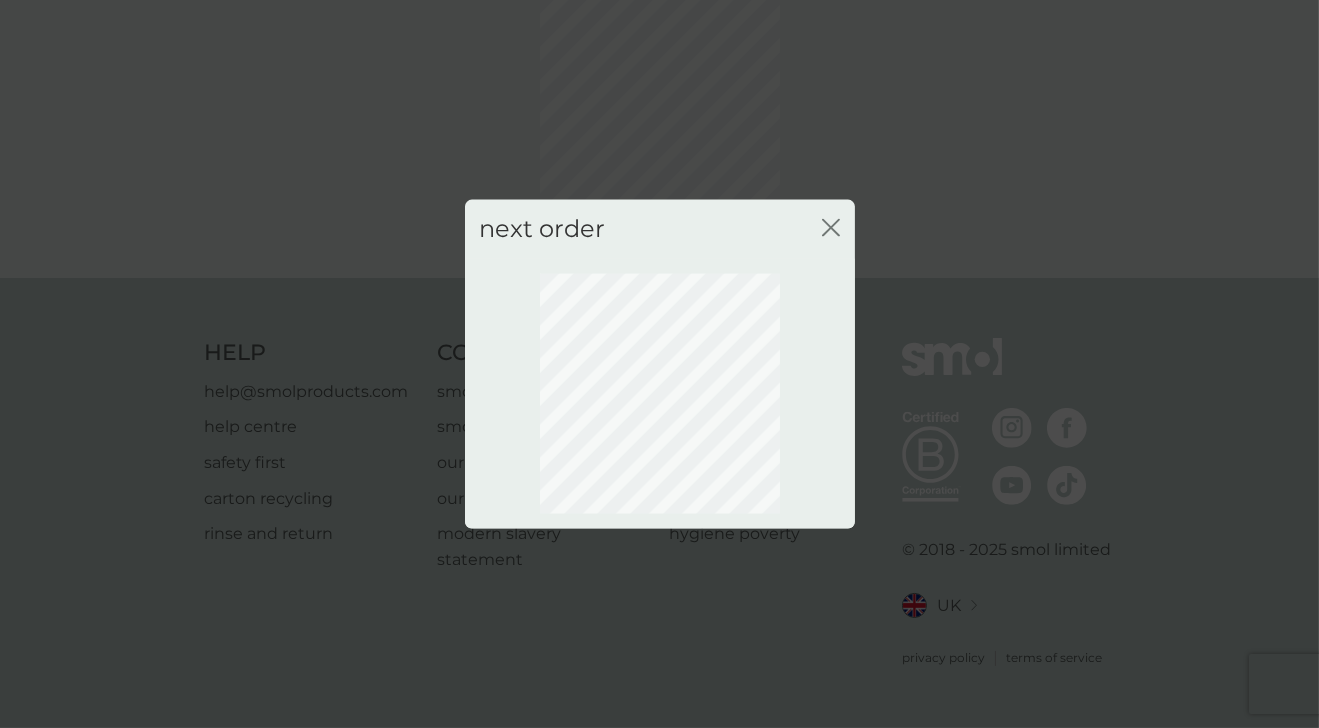 scroll, scrollTop: 112, scrollLeft: 0, axis: vertical 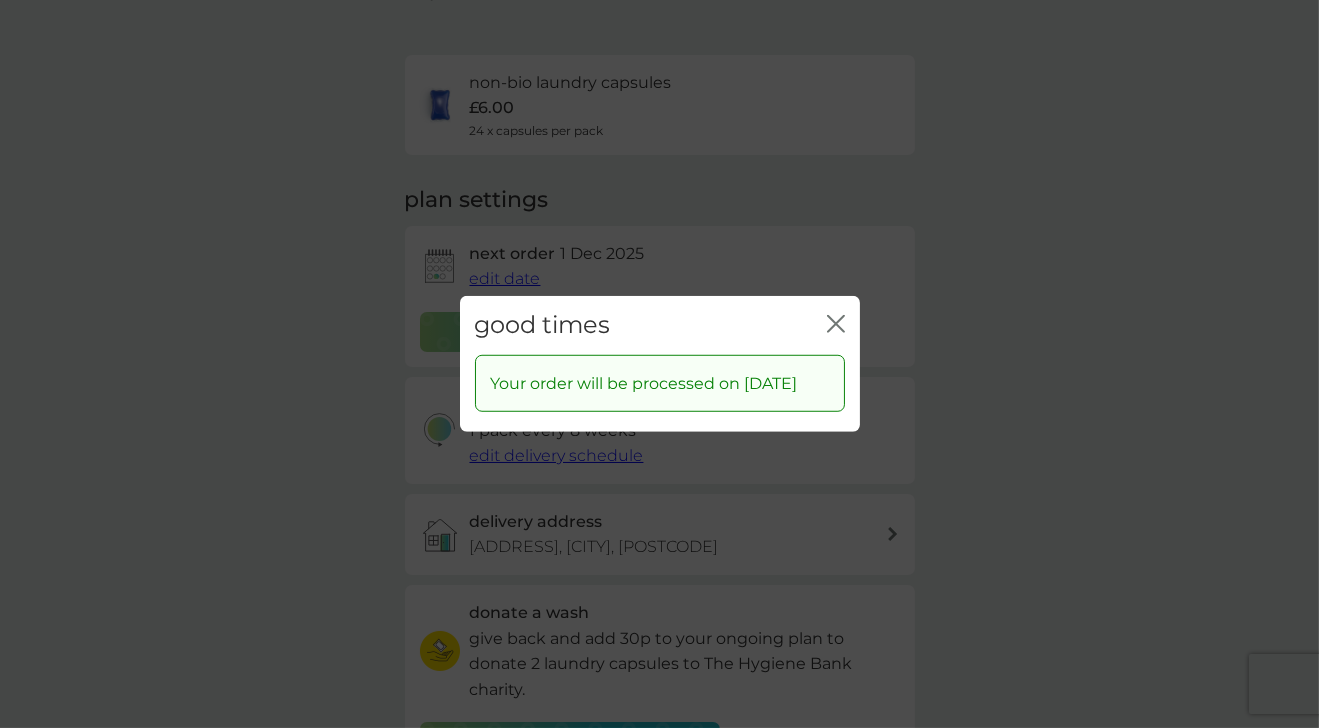click 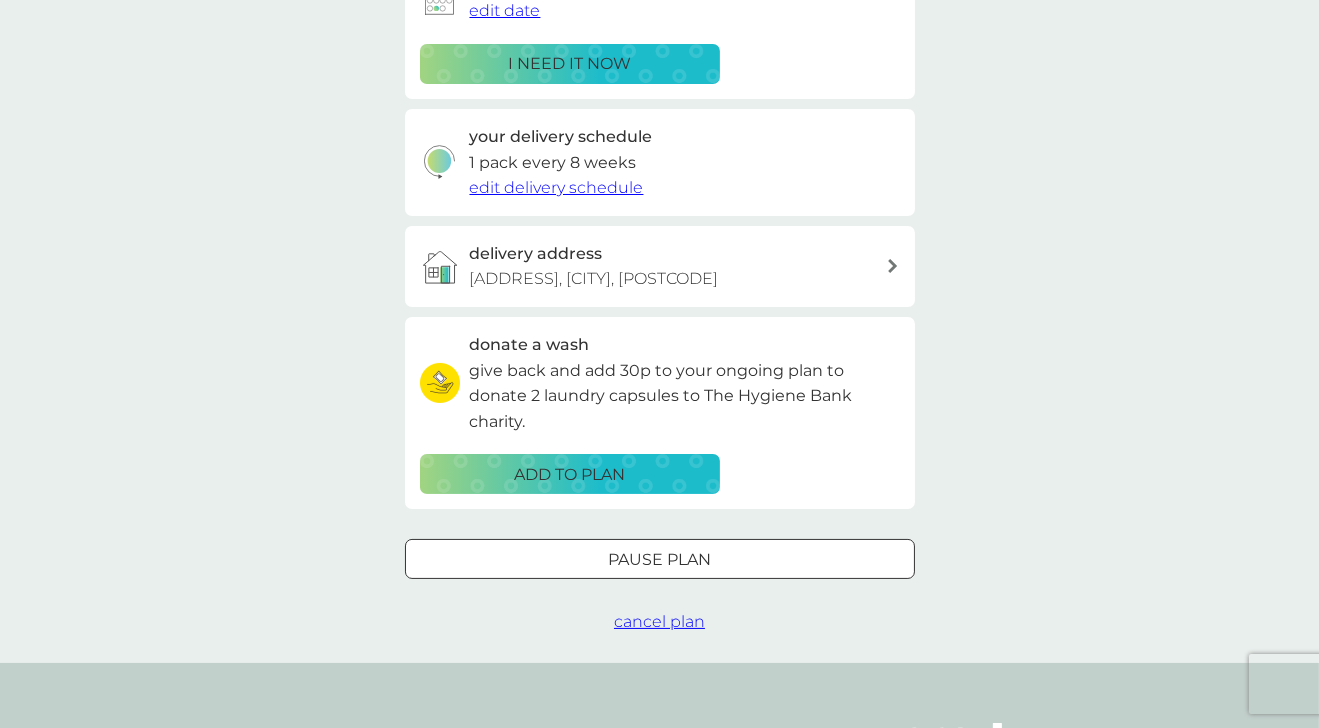 scroll, scrollTop: 0, scrollLeft: 0, axis: both 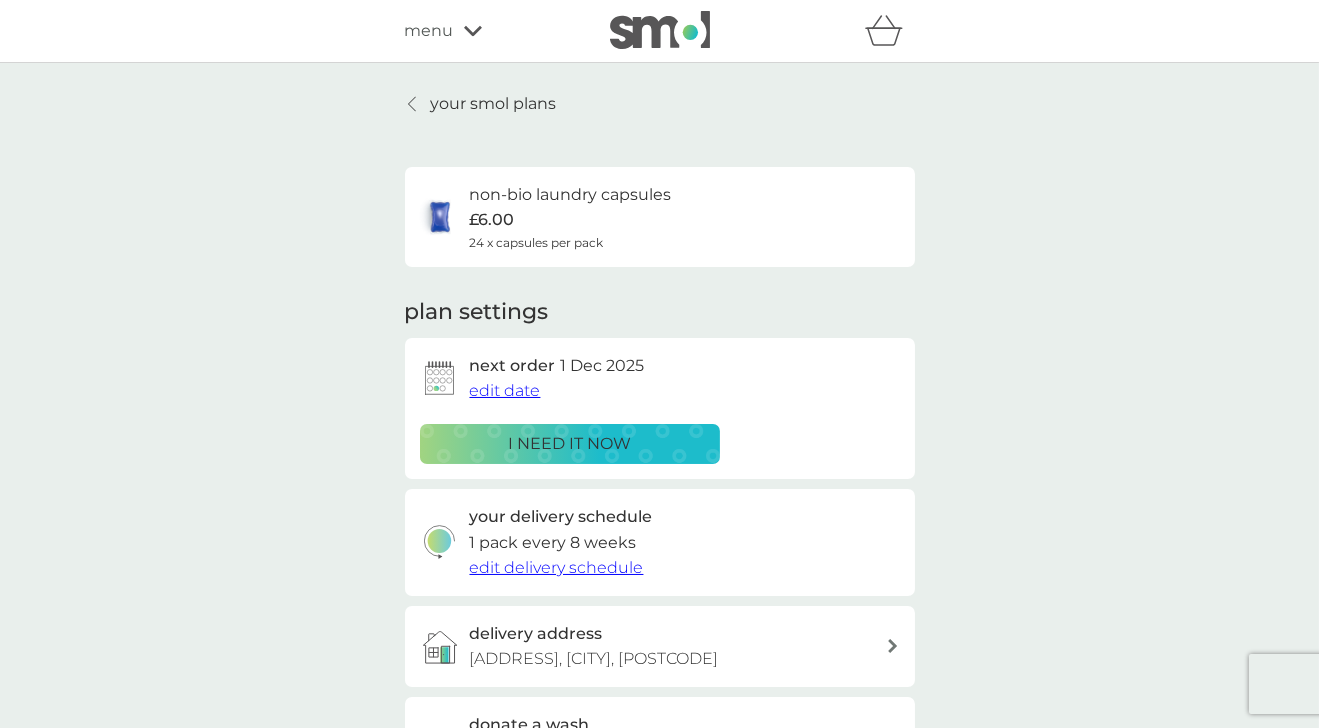 click at bounding box center [413, 104] 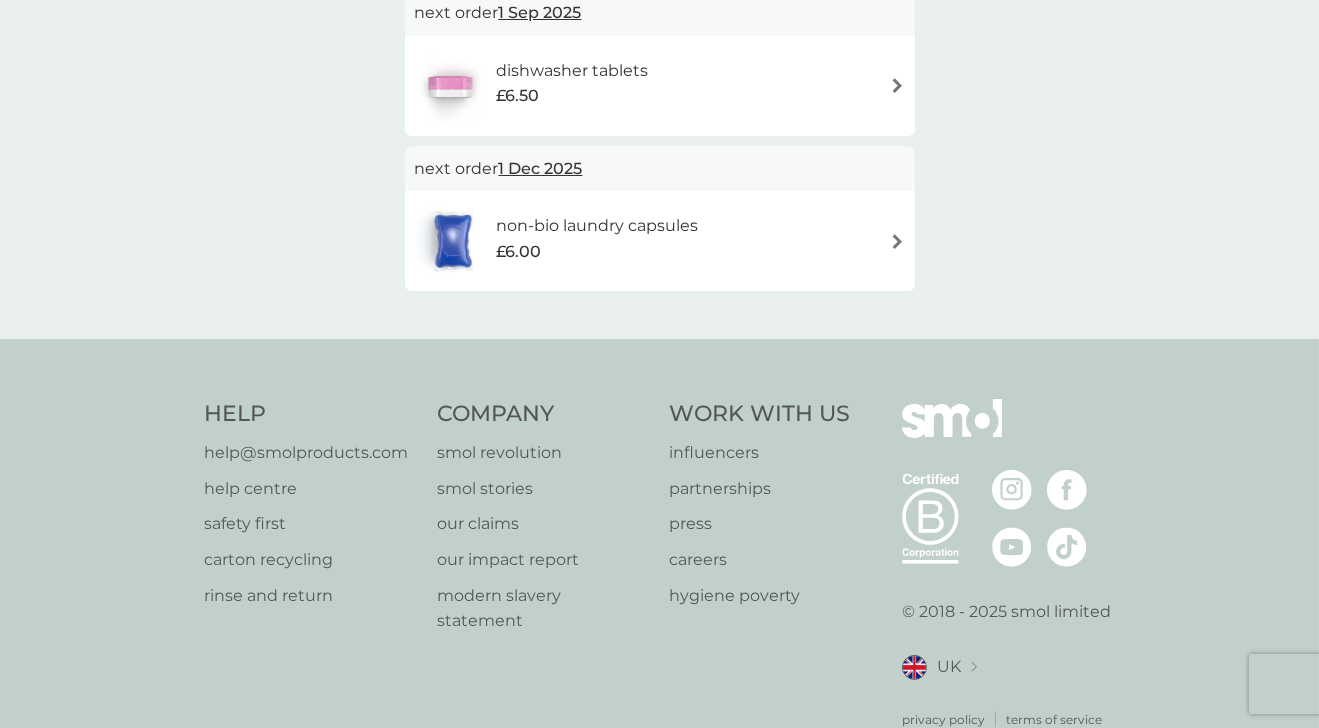 scroll, scrollTop: 184, scrollLeft: 0, axis: vertical 